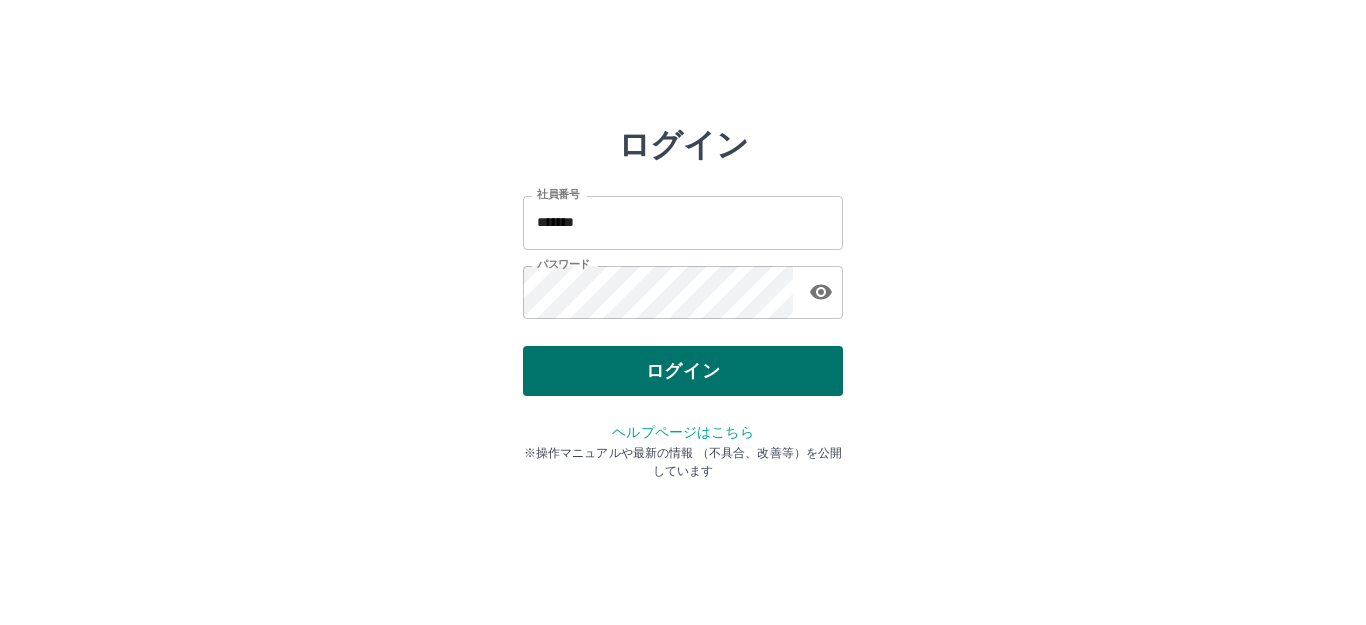 scroll, scrollTop: 0, scrollLeft: 0, axis: both 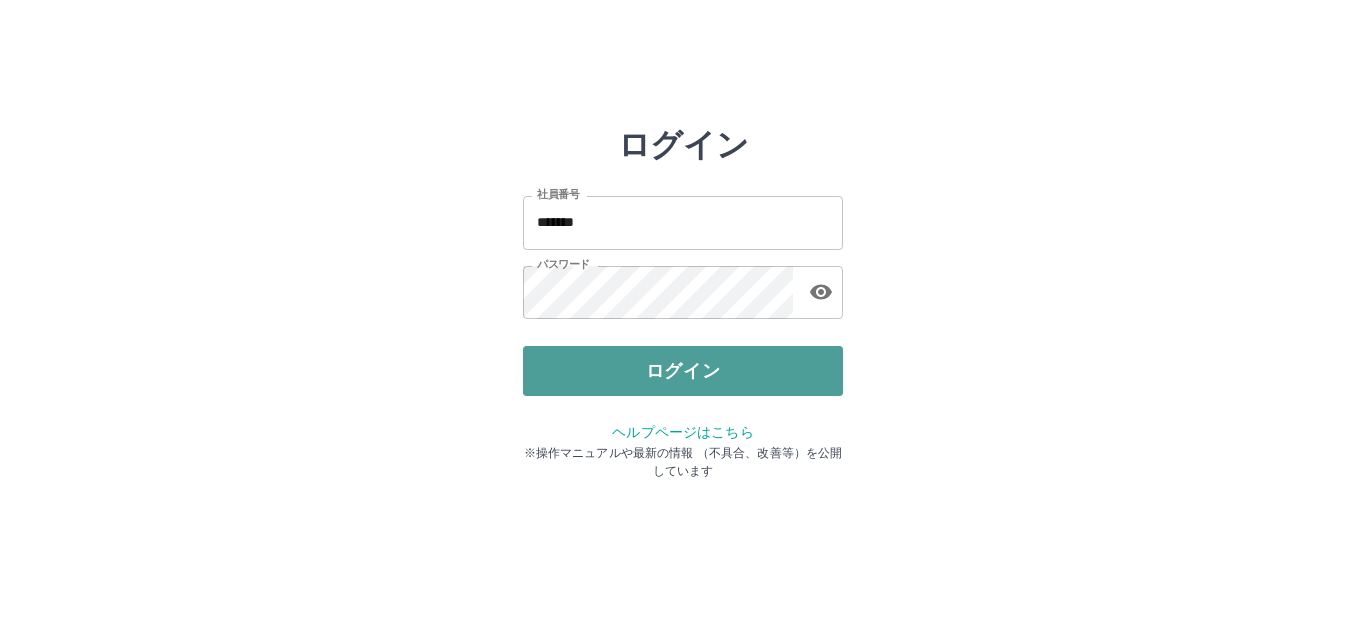 click on "ログイン" at bounding box center (683, 371) 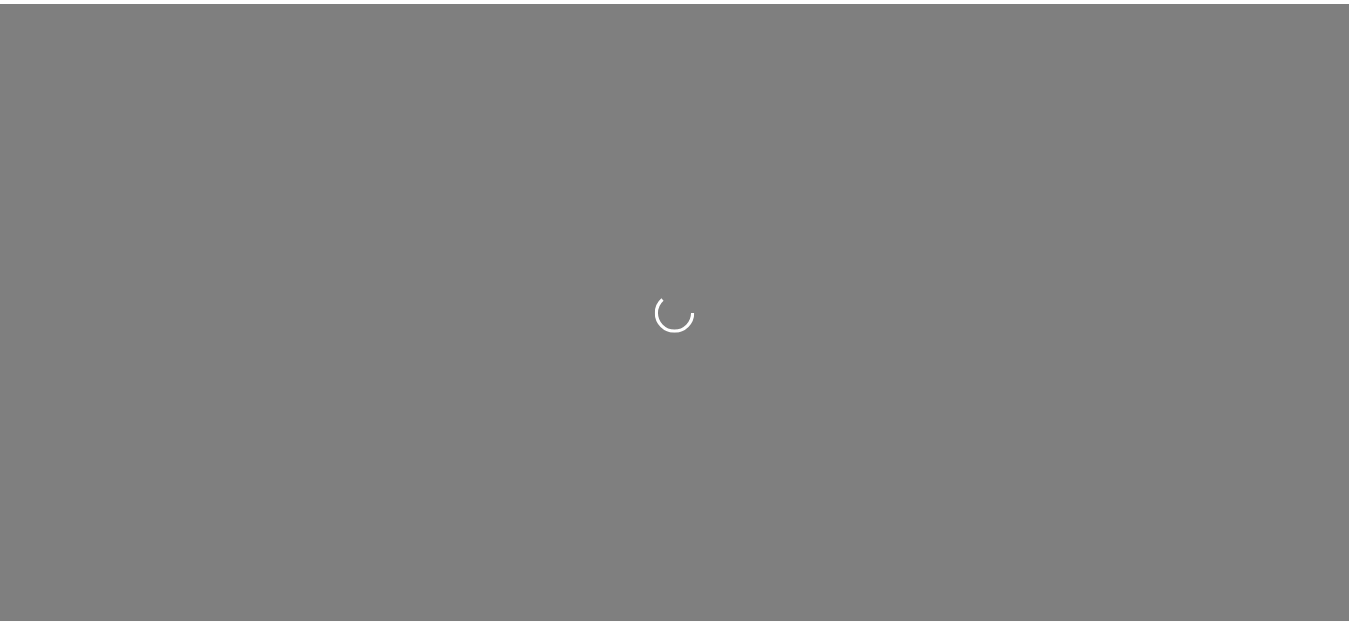 scroll, scrollTop: 0, scrollLeft: 0, axis: both 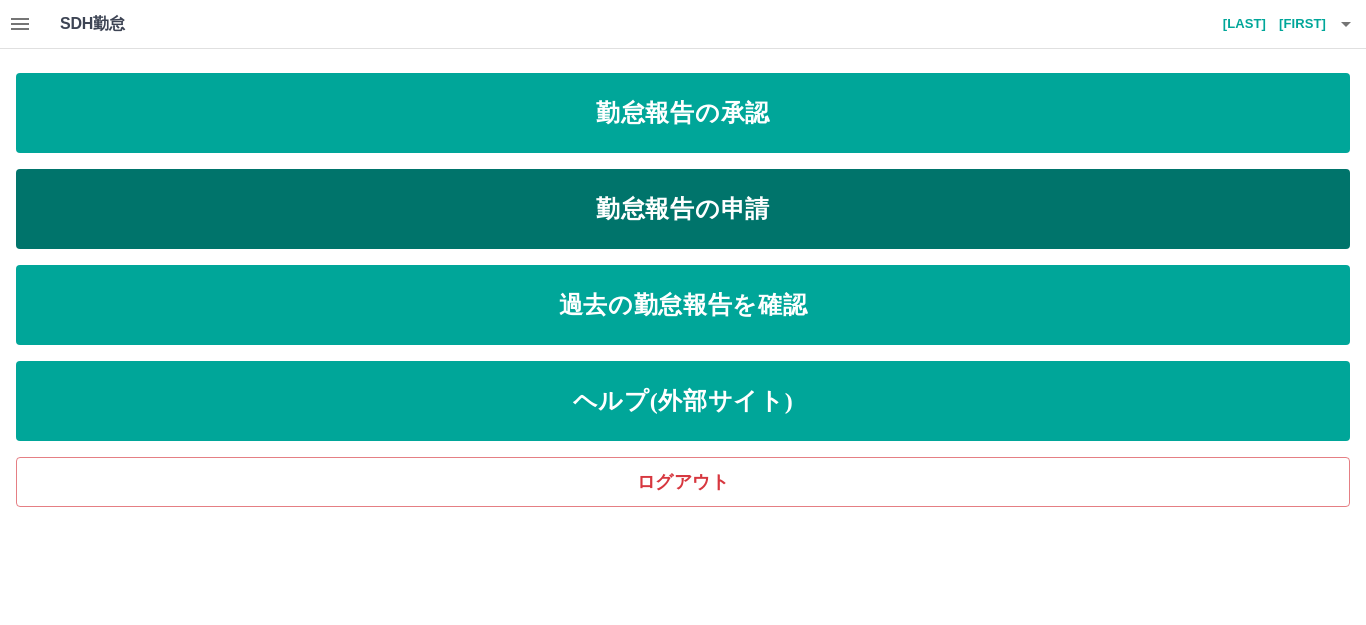 click on "勤怠報告の申請" at bounding box center [683, 209] 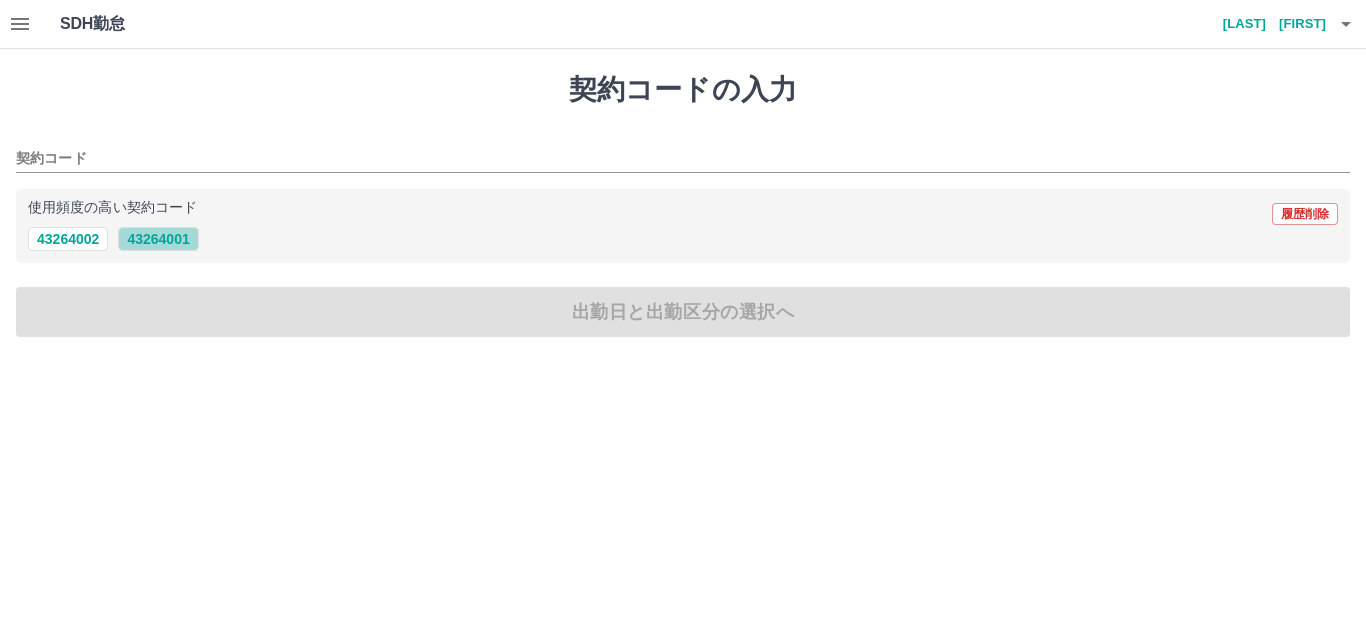 click on "43264001" at bounding box center (158, 239) 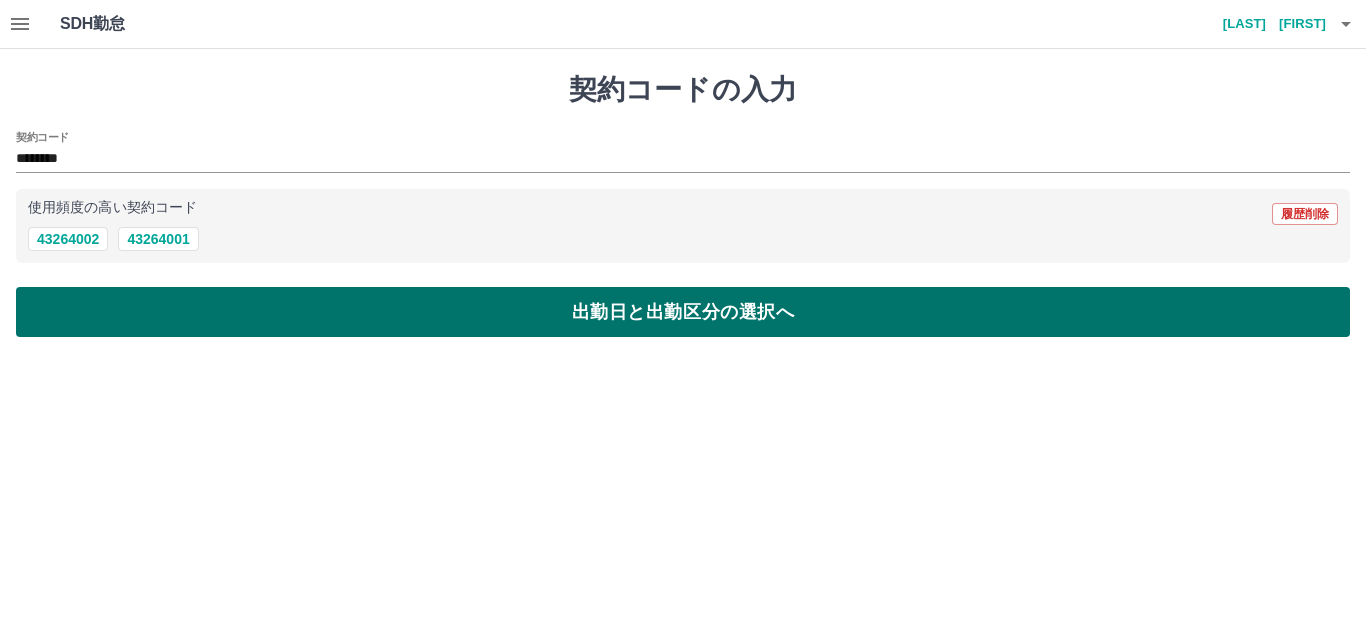 click on "出勤日と出勤区分の選択へ" at bounding box center [683, 312] 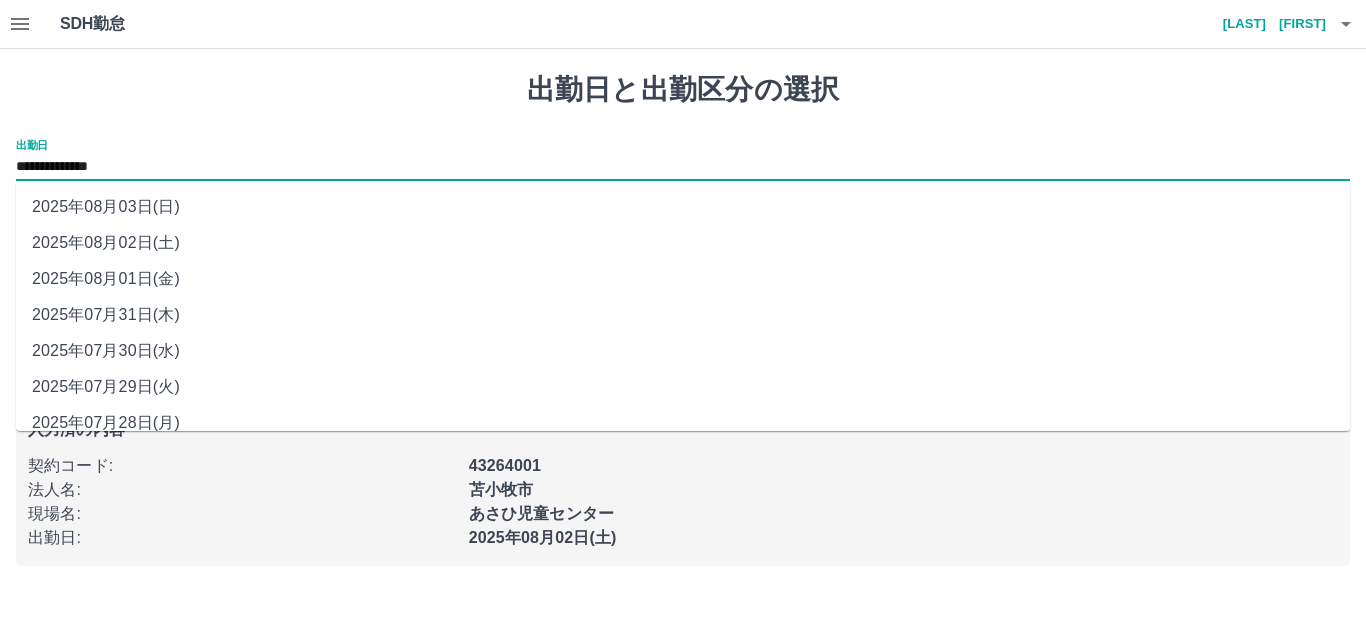 click on "**********" at bounding box center (683, 167) 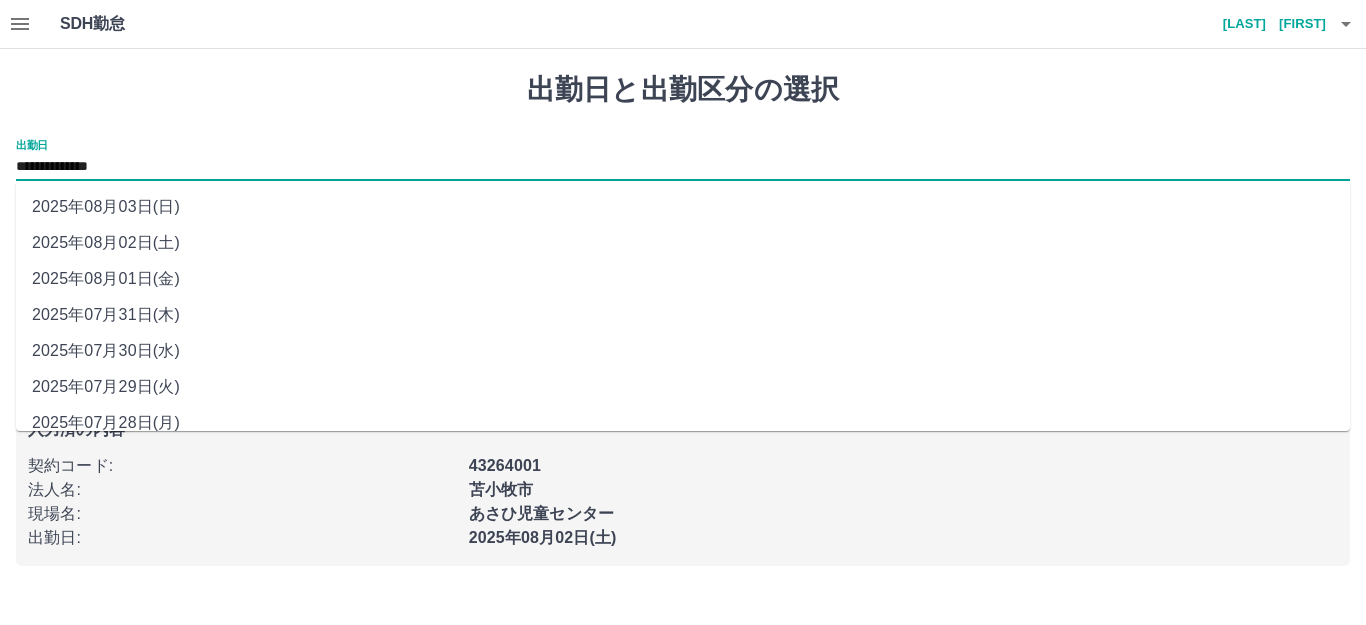 click on "2025年08月01日(金)" at bounding box center [683, 279] 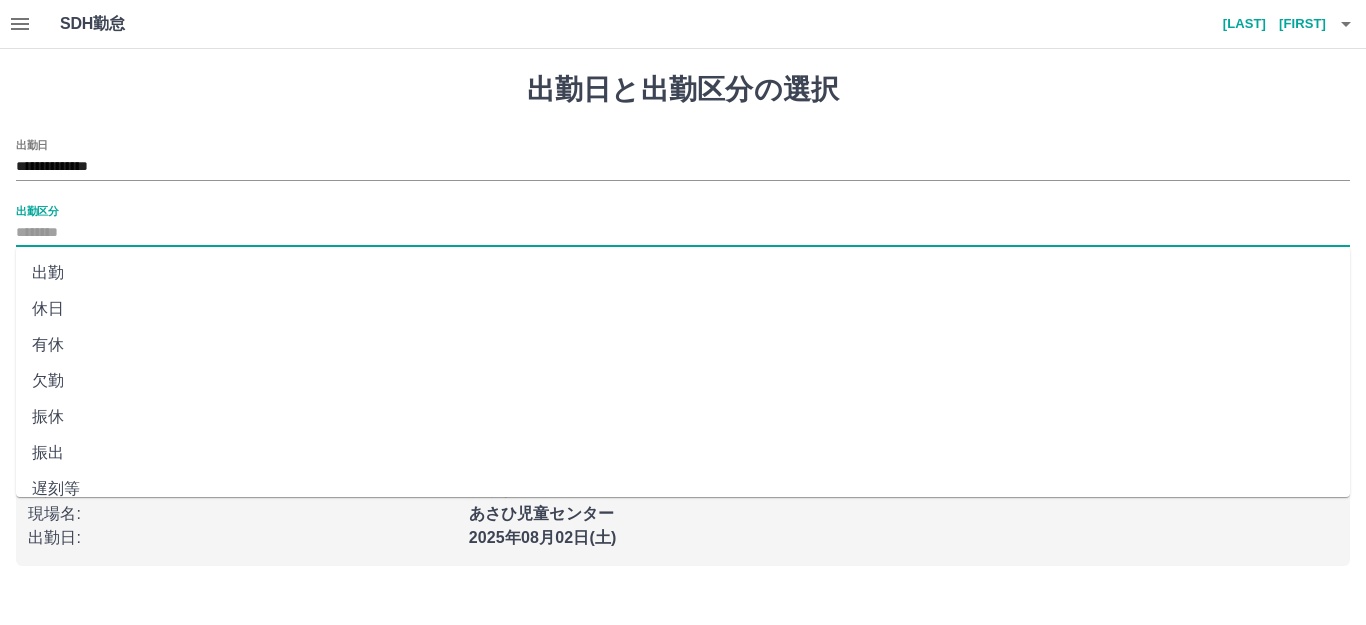 click on "出勤区分" at bounding box center [683, 233] 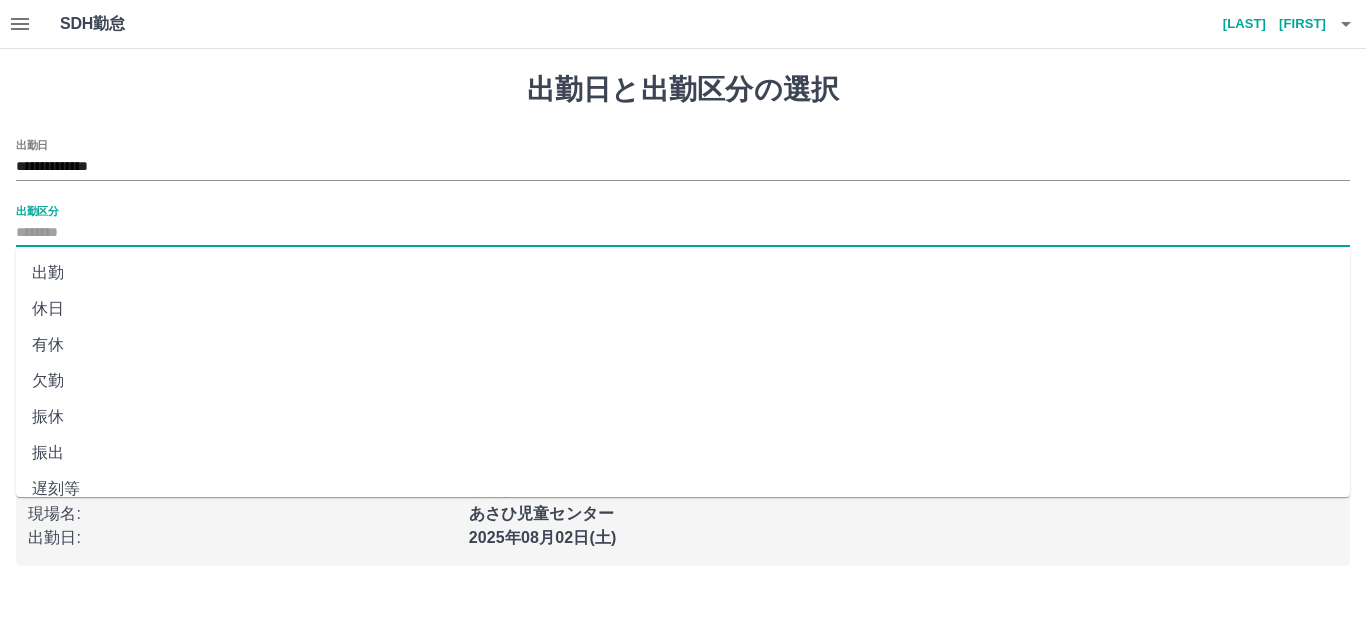 click on "出勤" at bounding box center [683, 273] 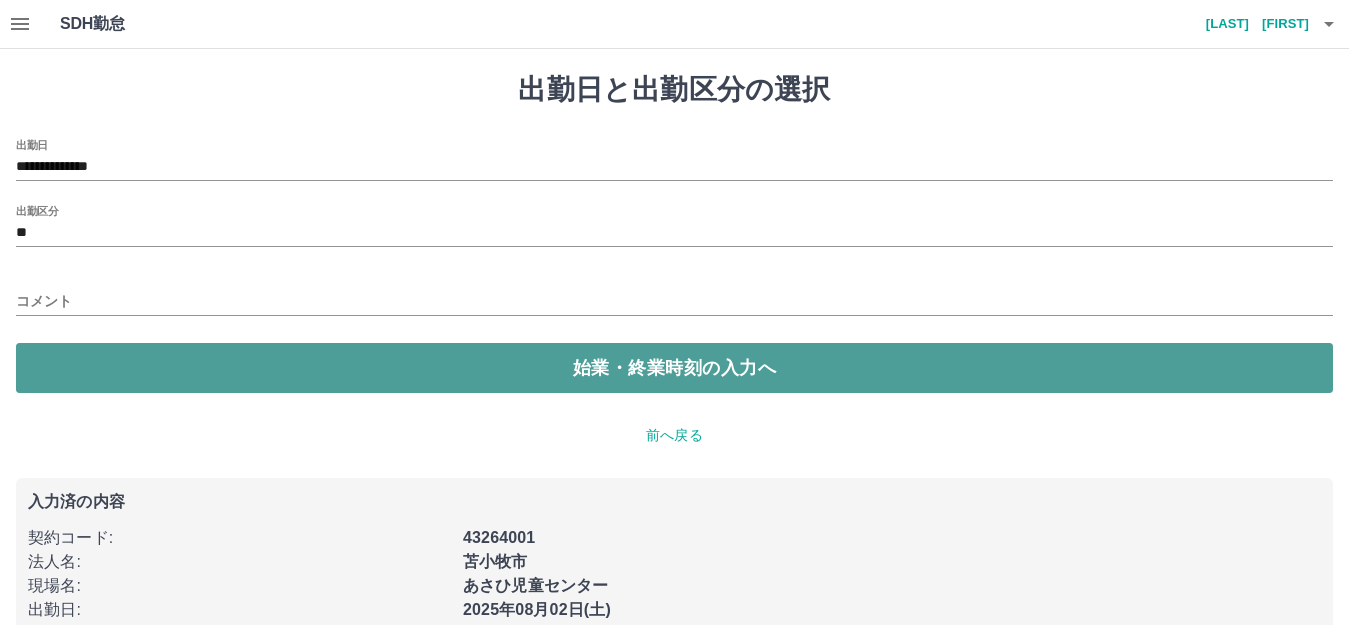 click on "始業・終業時刻の入力へ" at bounding box center [674, 368] 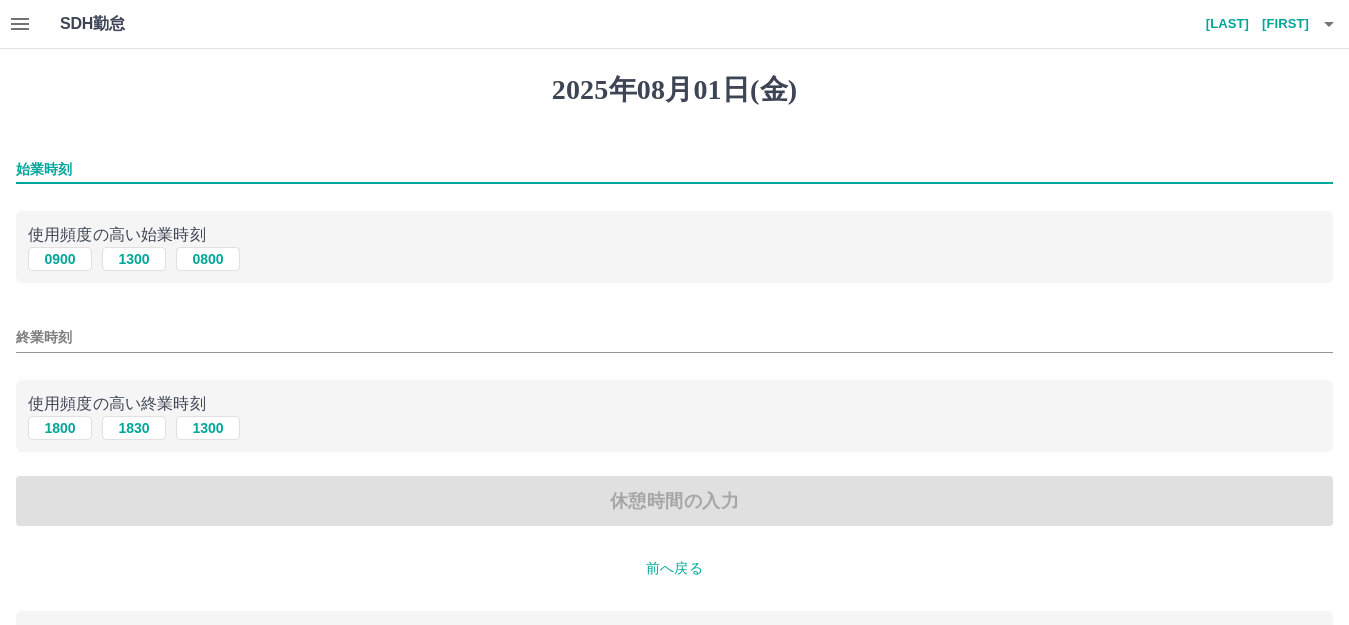click on "始業時刻" at bounding box center [674, 169] 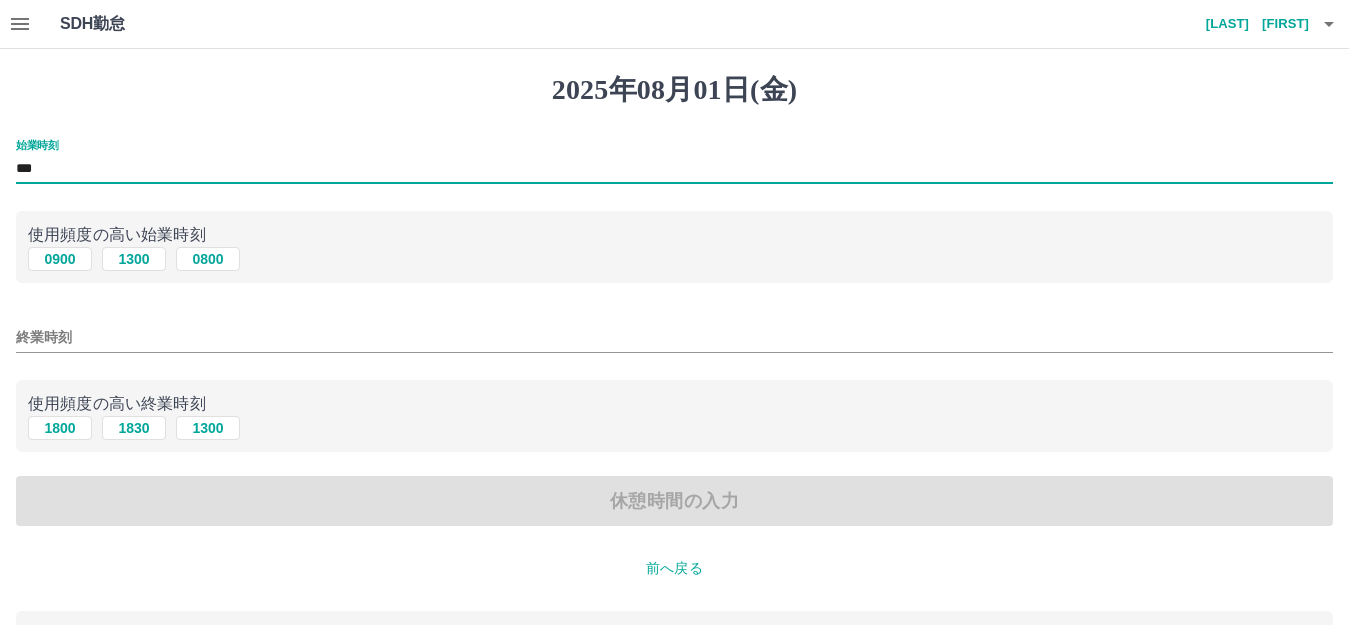 click on "終業時刻" at bounding box center (674, 337) 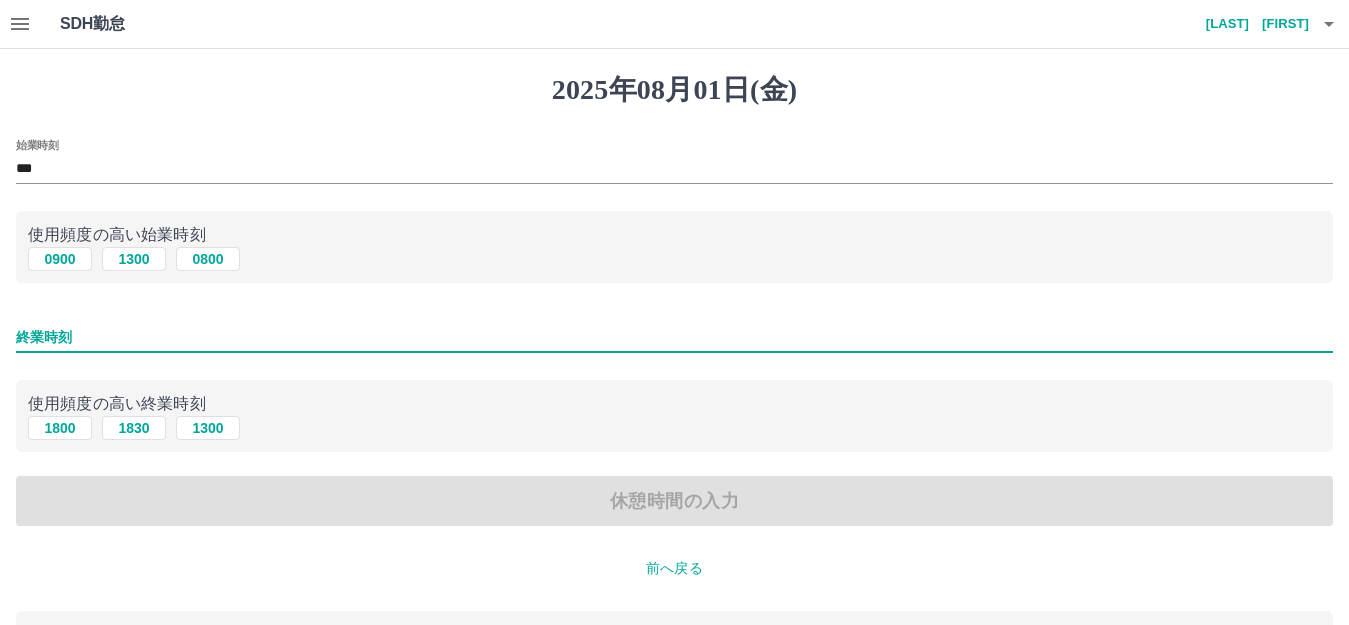type on "****" 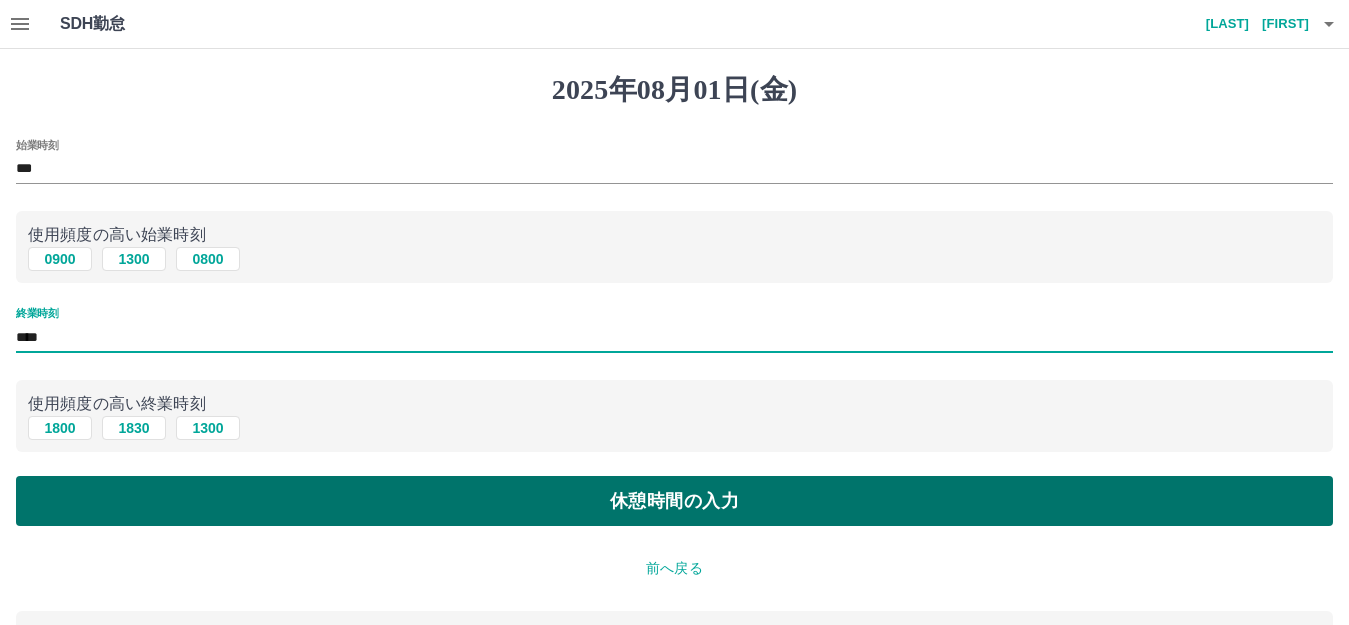 click on "休憩時間の入力" at bounding box center (674, 501) 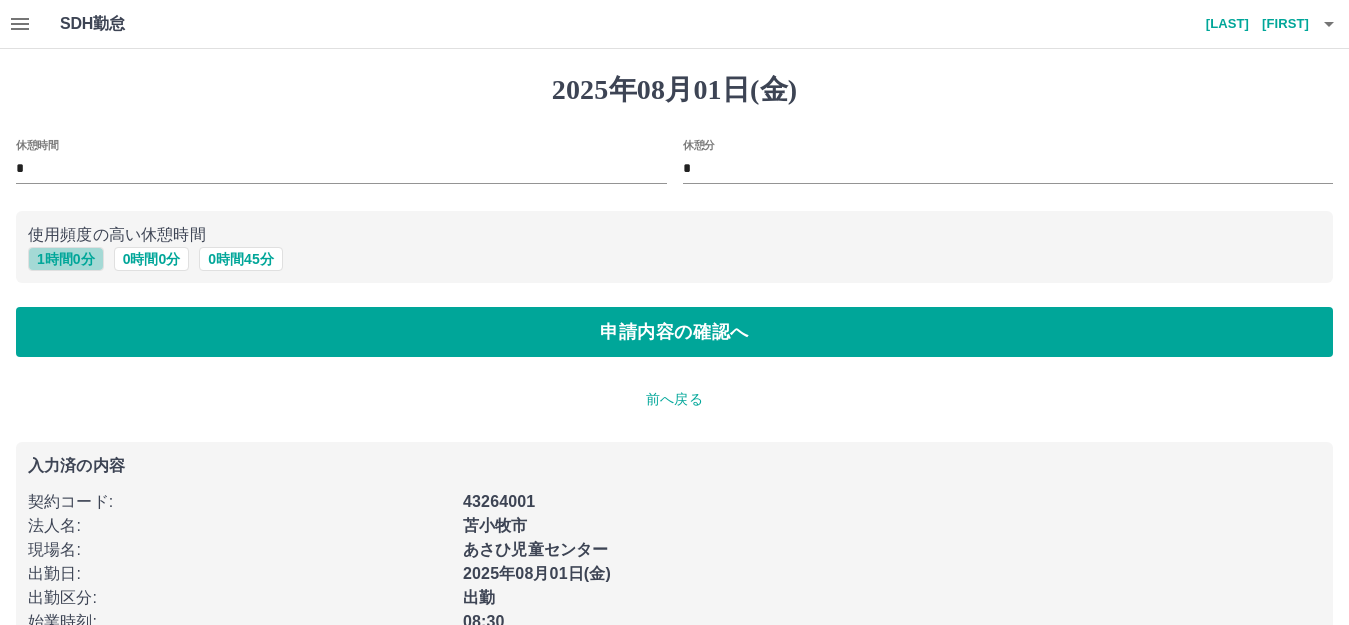 click on "1 時間 0 分" at bounding box center [66, 259] 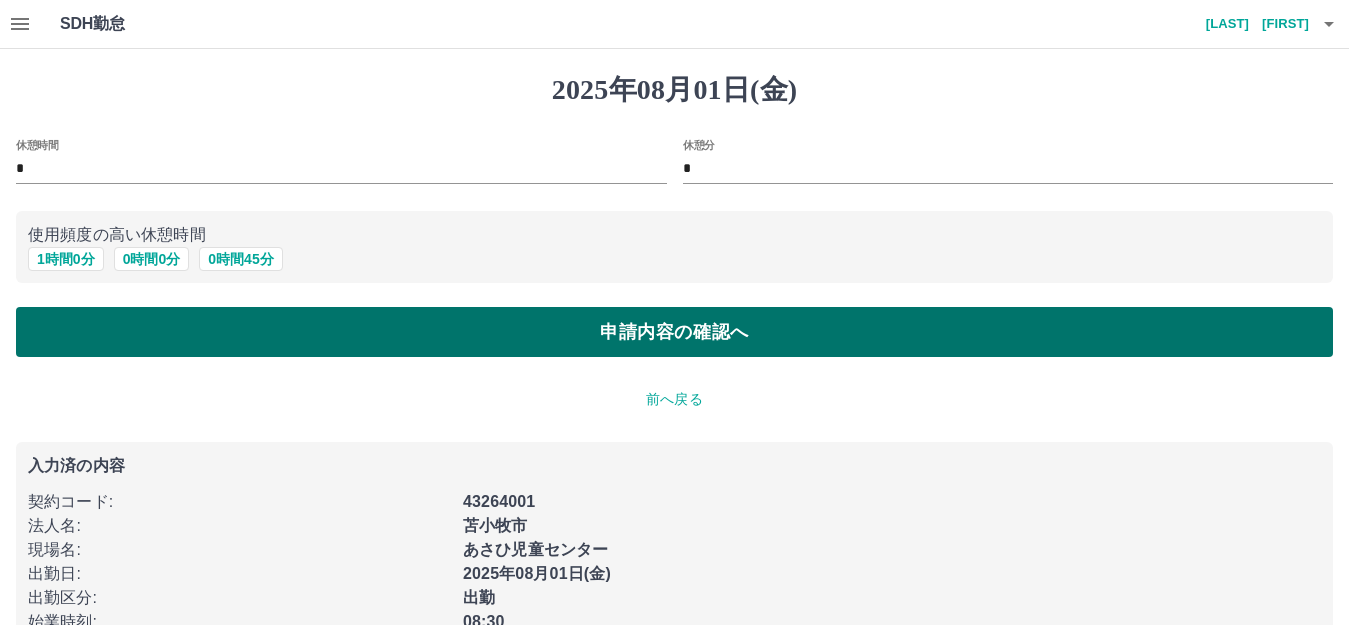 click on "申請内容の確認へ" at bounding box center (674, 332) 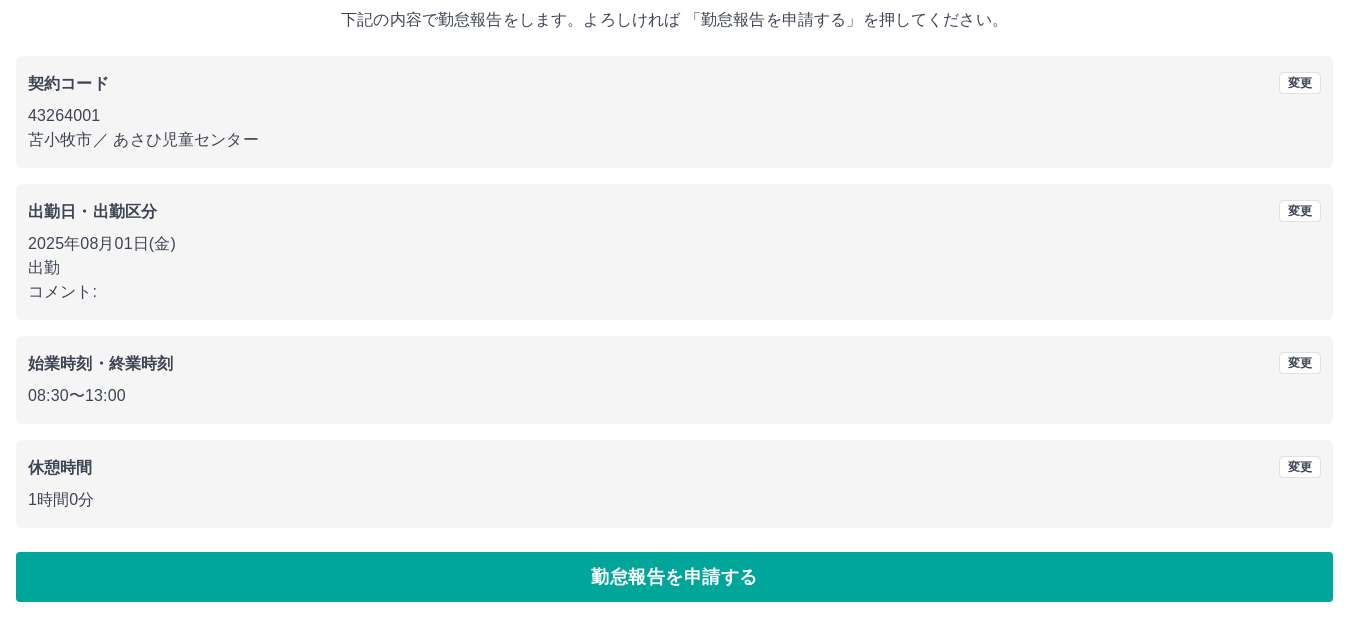 scroll, scrollTop: 124, scrollLeft: 0, axis: vertical 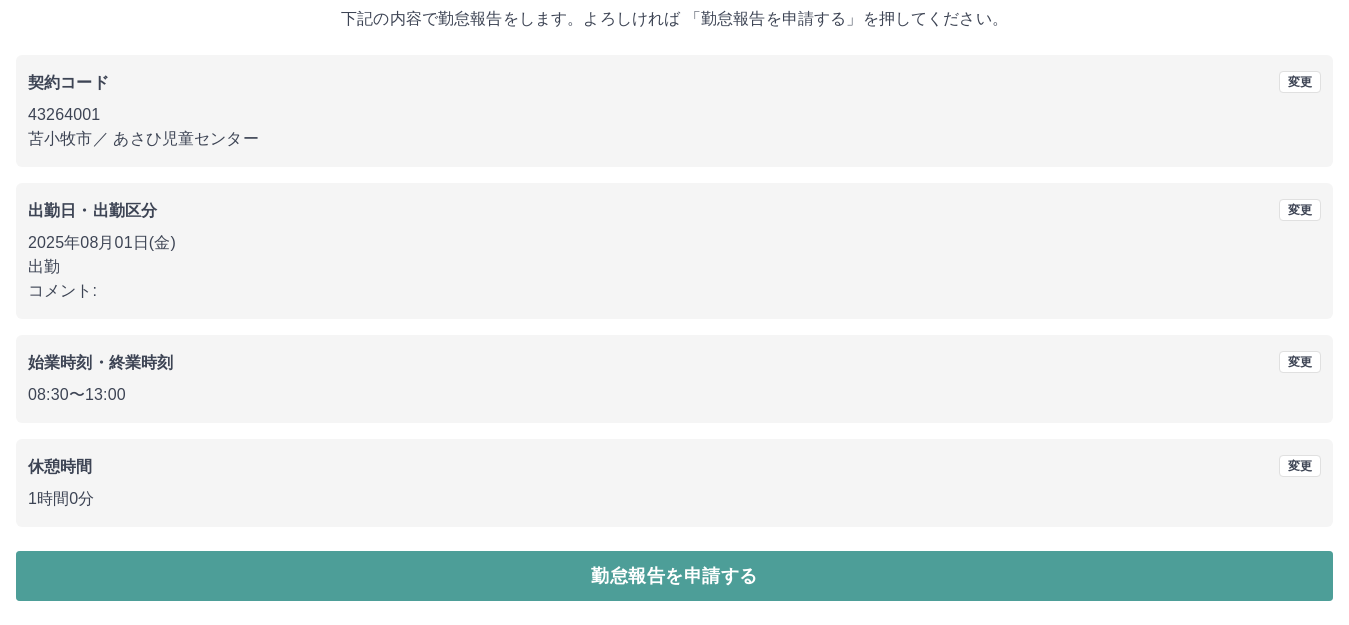 click on "勤怠報告を申請する" at bounding box center (674, 576) 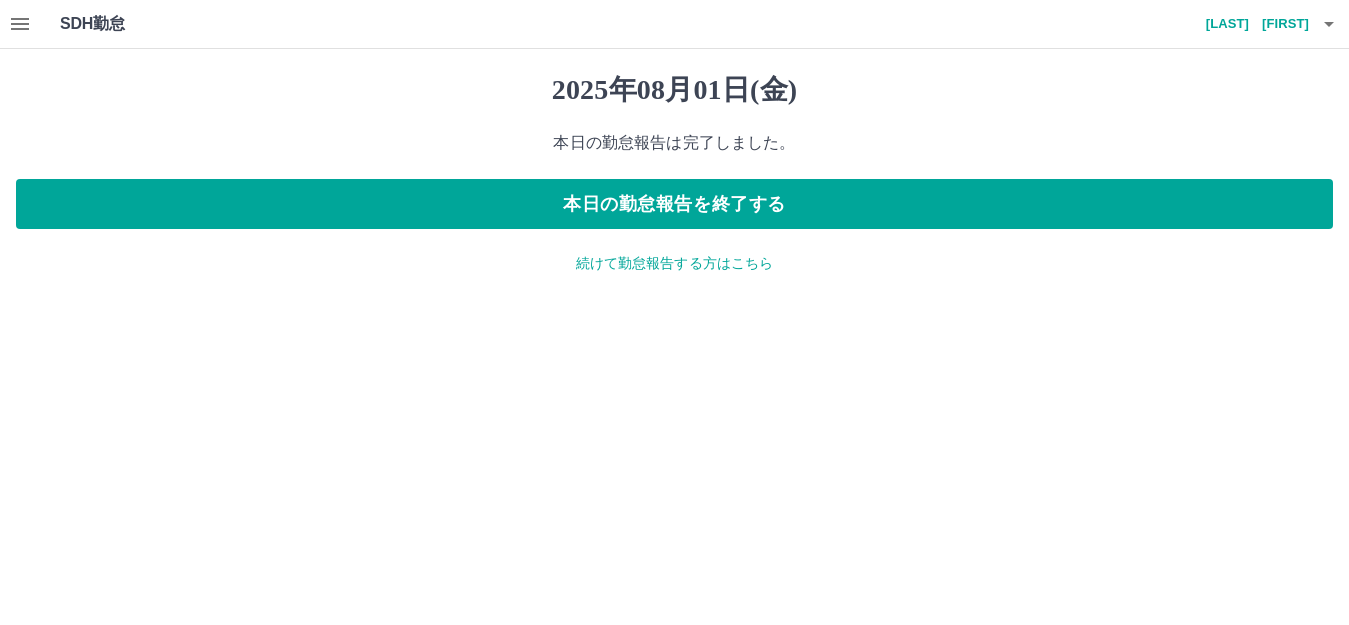 scroll, scrollTop: 0, scrollLeft: 0, axis: both 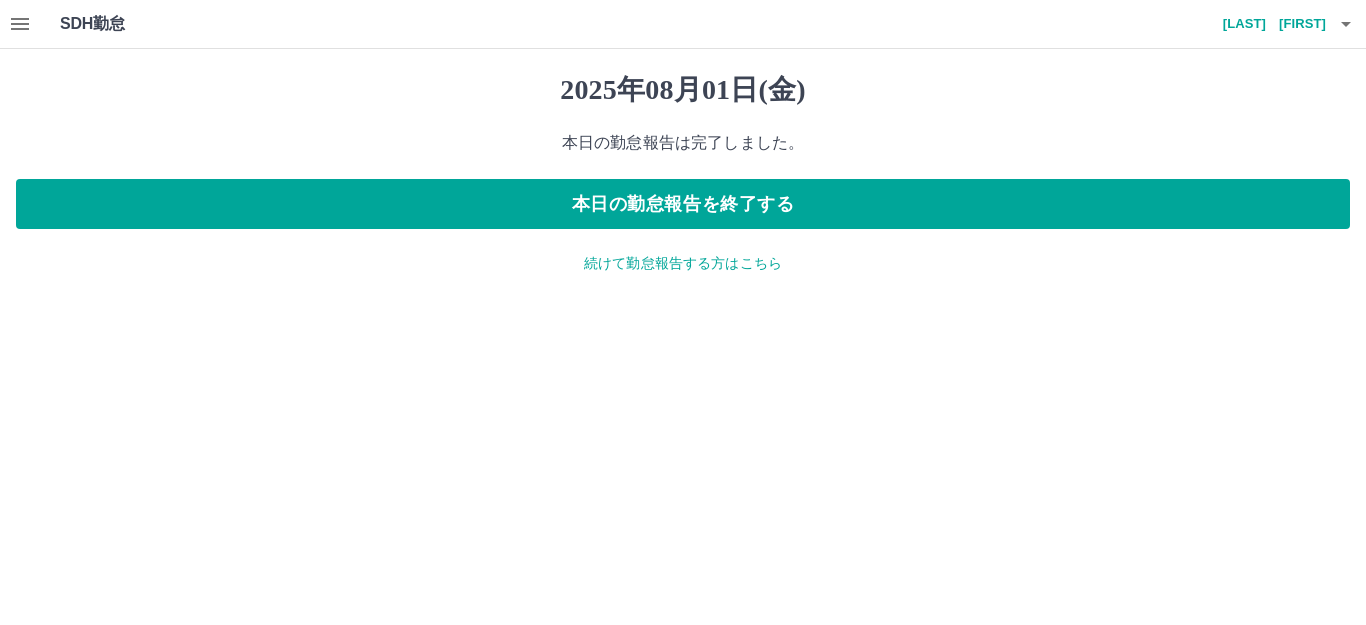 click on "続けて勤怠報告する方はこちら" at bounding box center (683, 263) 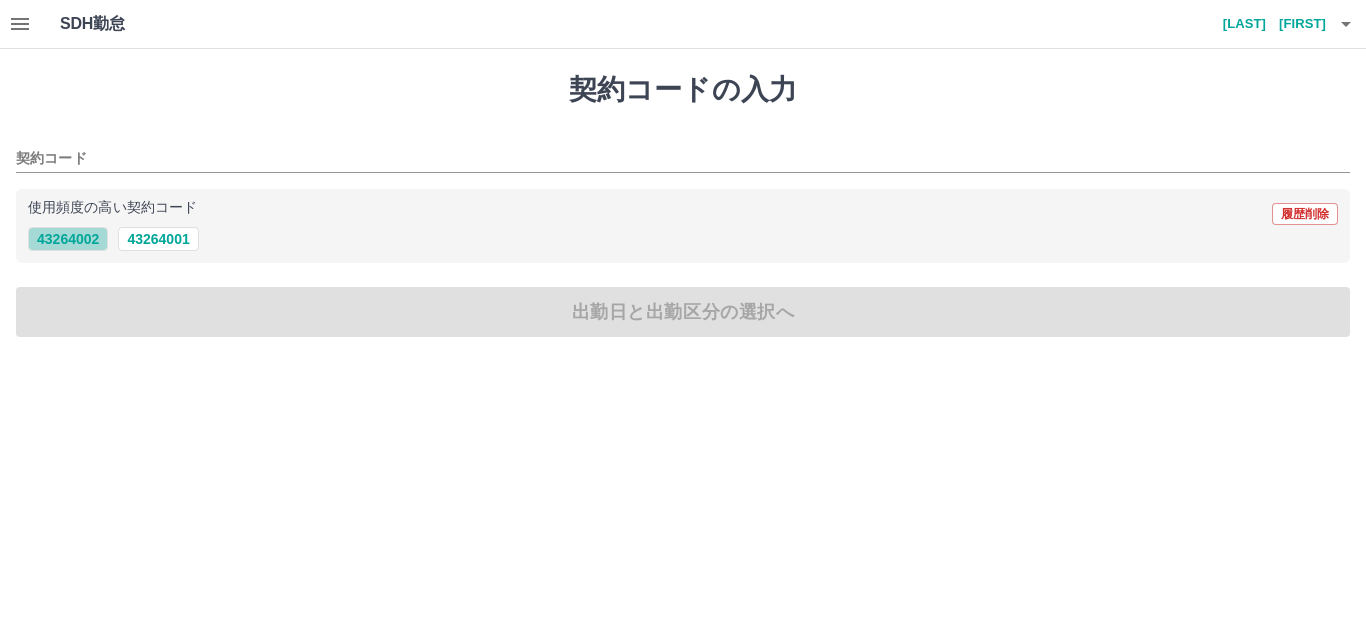 click on "43264002" at bounding box center [68, 239] 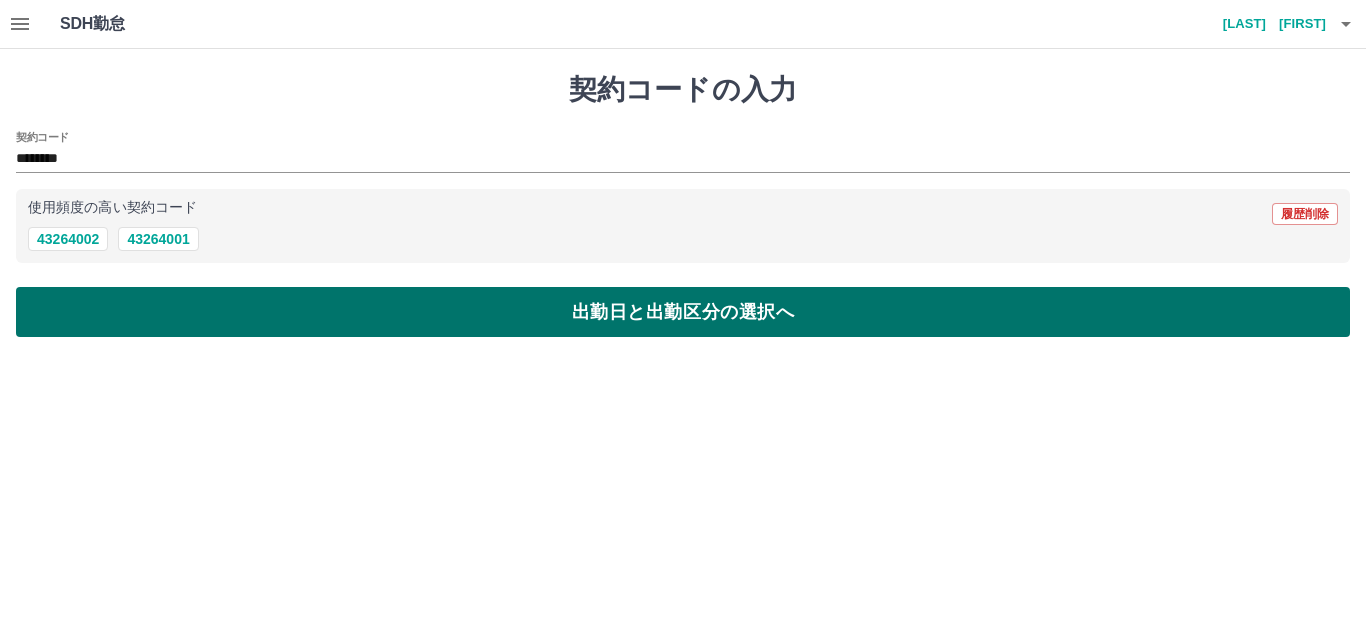 click on "出勤日と出勤区分の選択へ" at bounding box center (683, 312) 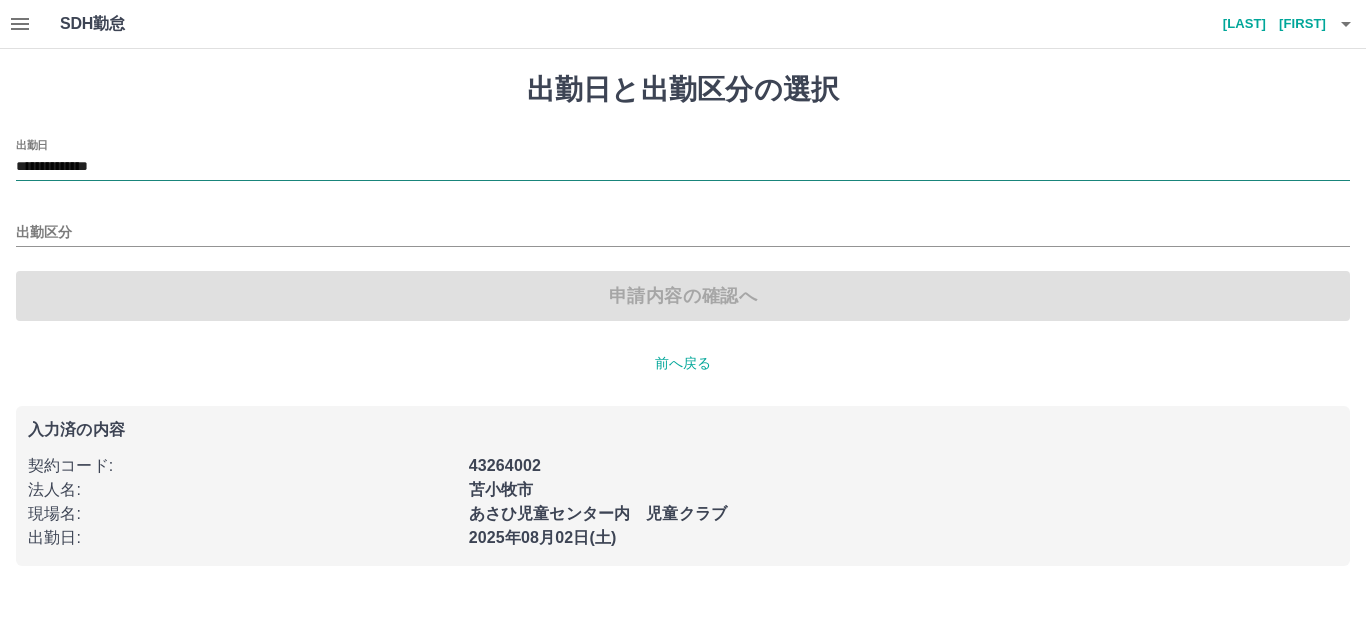 click on "**********" at bounding box center [683, 167] 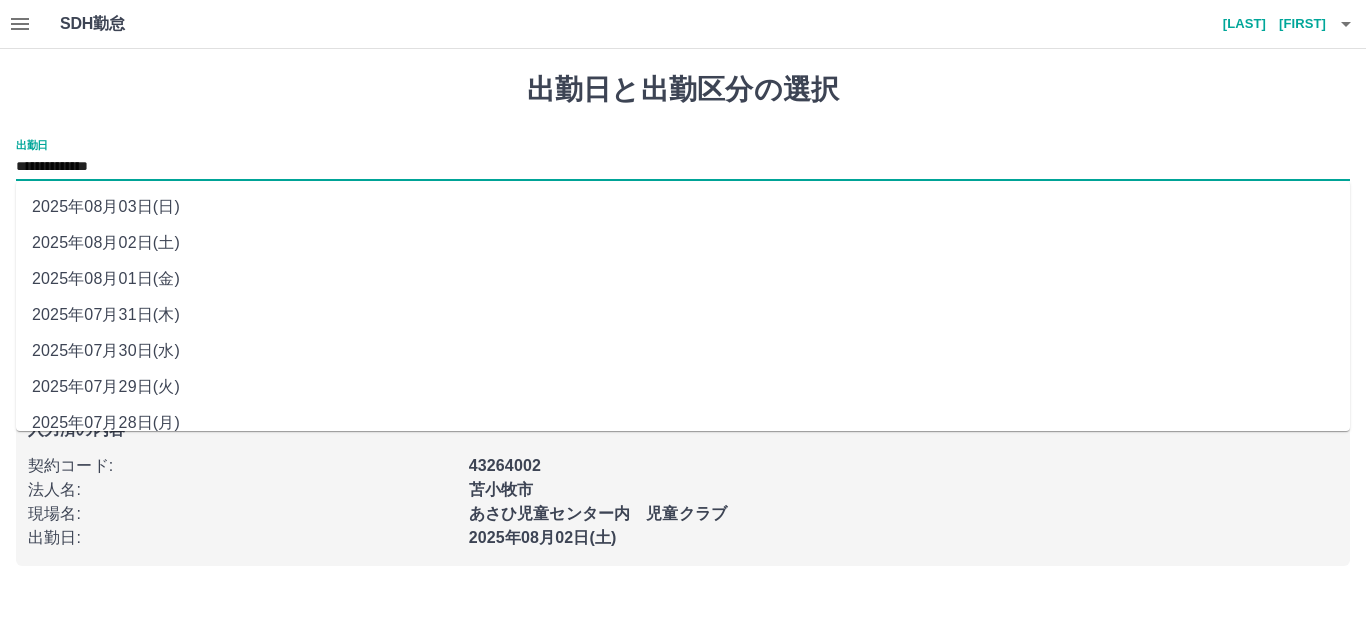 click on "2025年08月01日(金)" at bounding box center (683, 279) 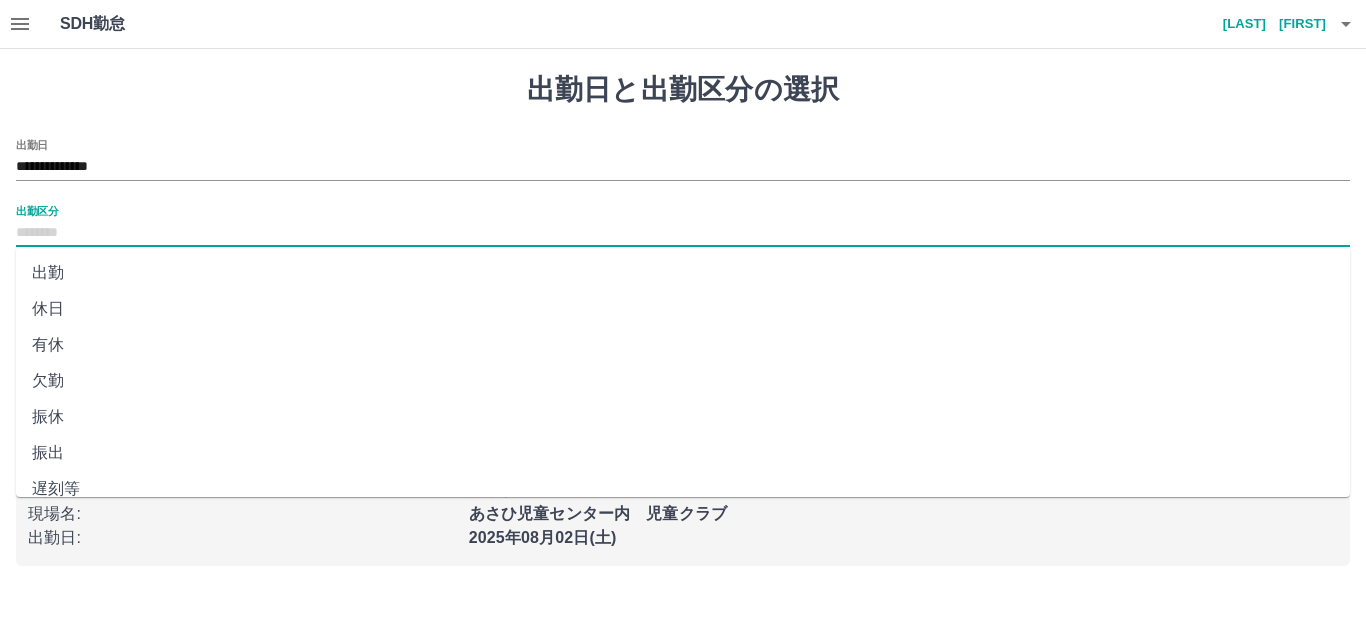 click on "出勤区分" at bounding box center (683, 233) 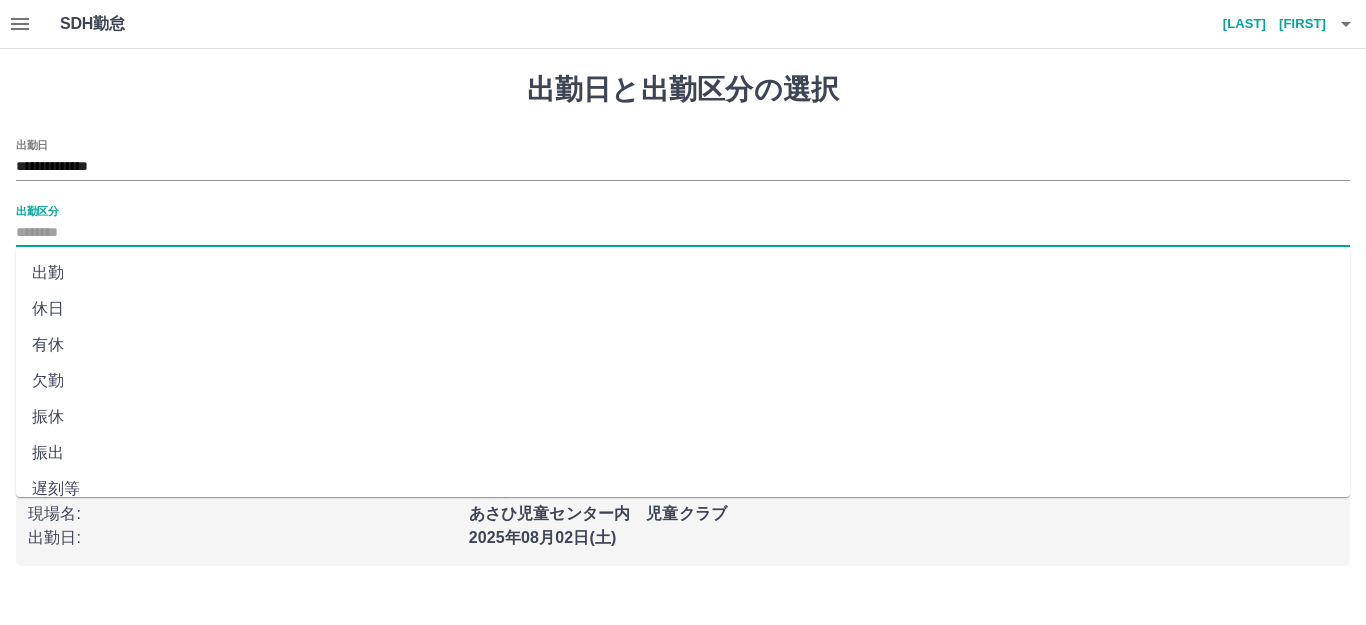 click on "出勤" at bounding box center [683, 273] 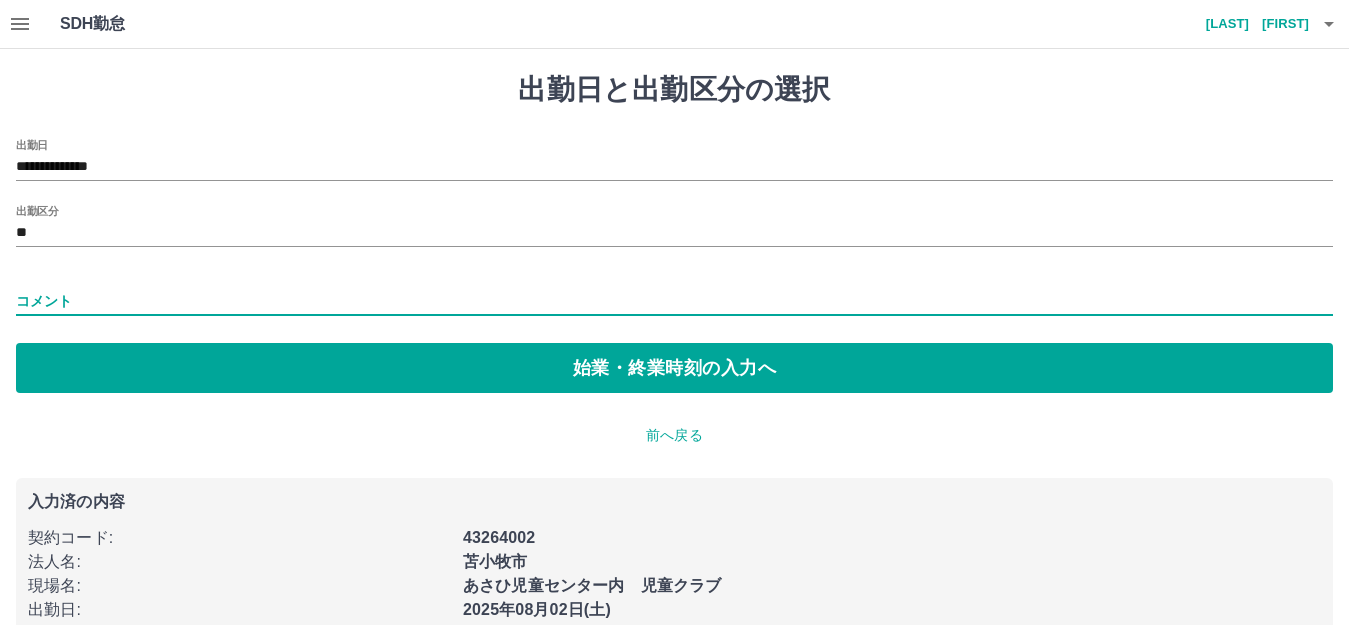 click on "コメント" at bounding box center [674, 301] 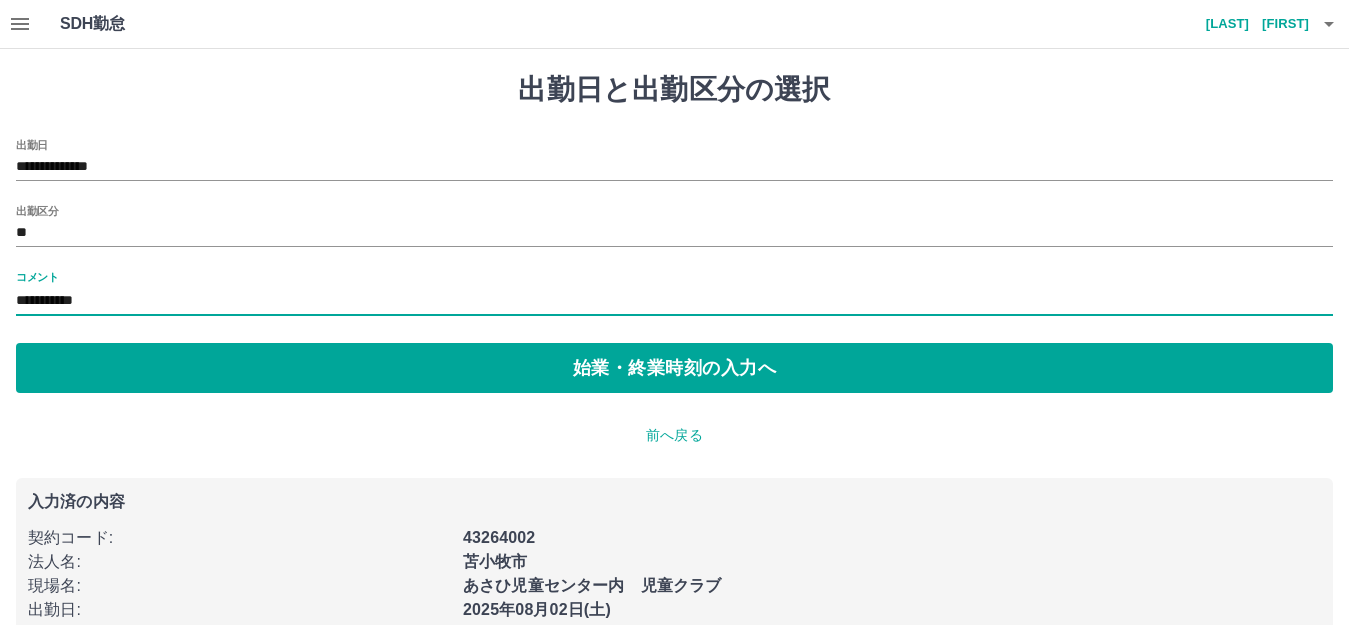 drag, startPoint x: 81, startPoint y: 297, endPoint x: 271, endPoint y: 298, distance: 190.00262 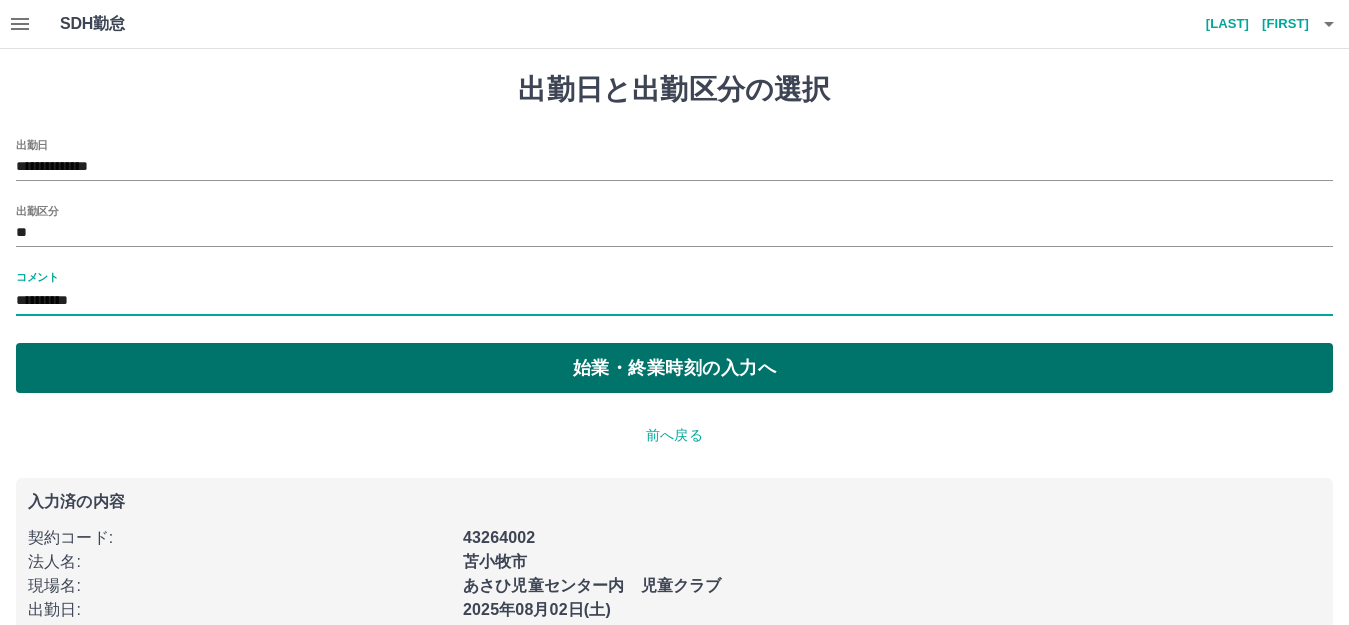 type on "**********" 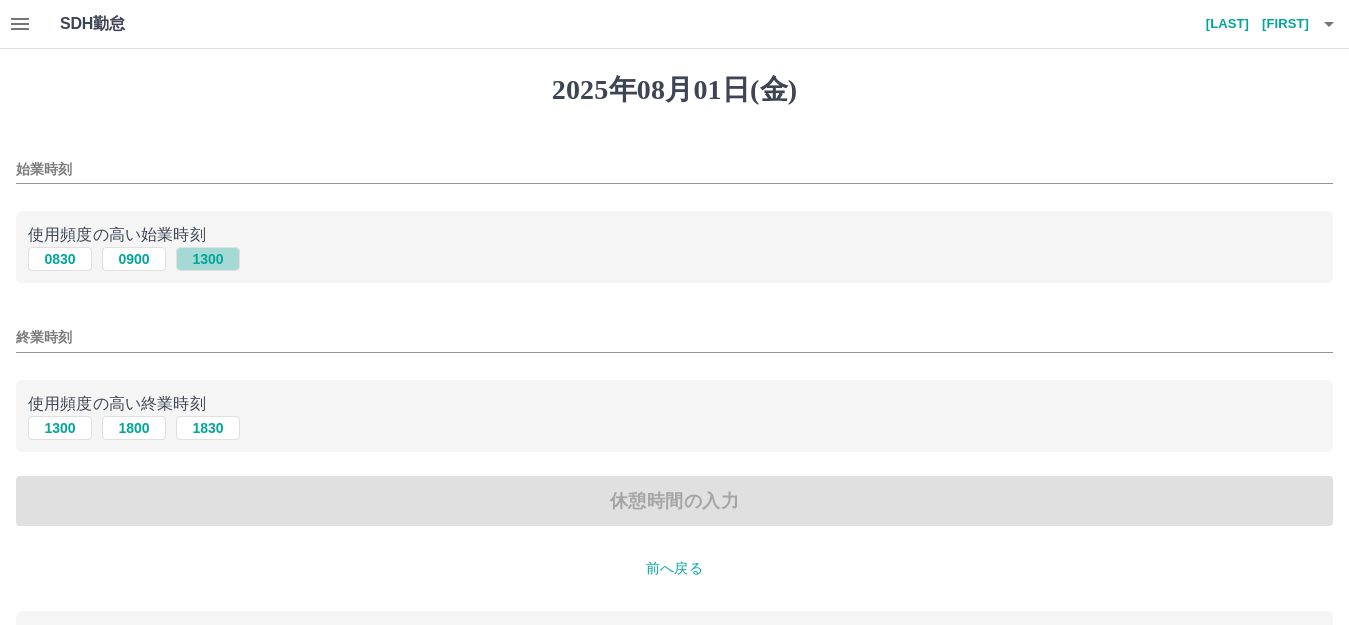 click on "1300" at bounding box center (208, 259) 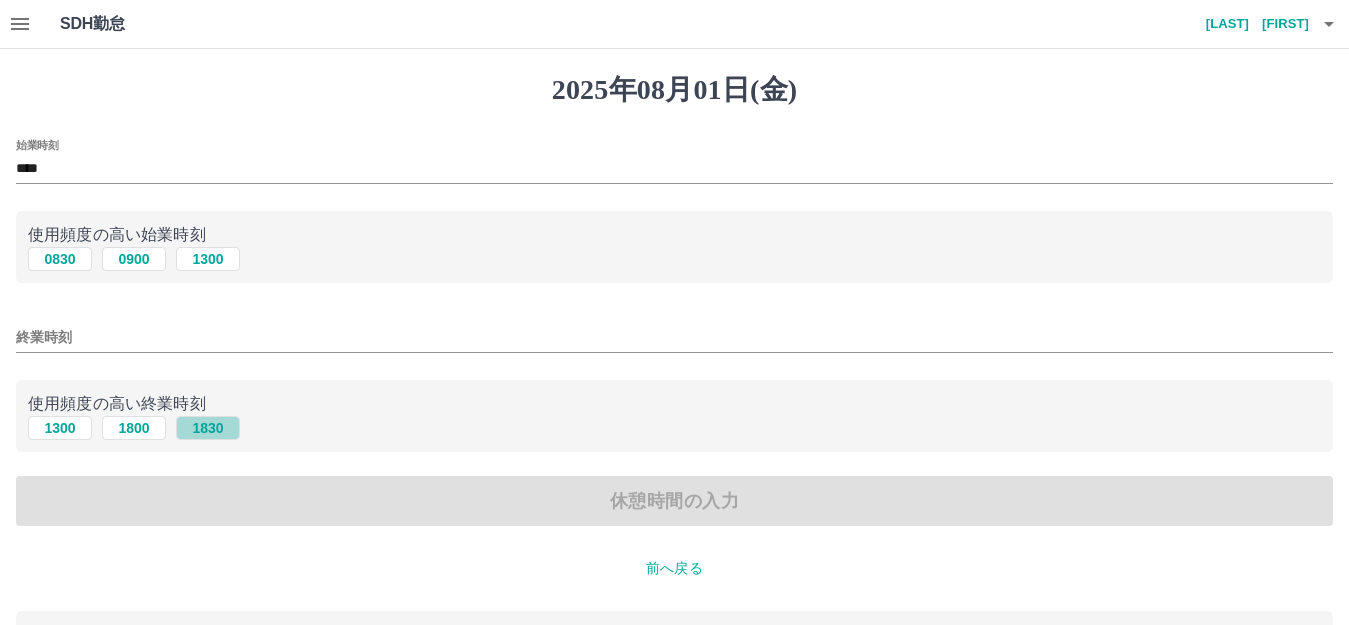 click on "1830" at bounding box center (208, 428) 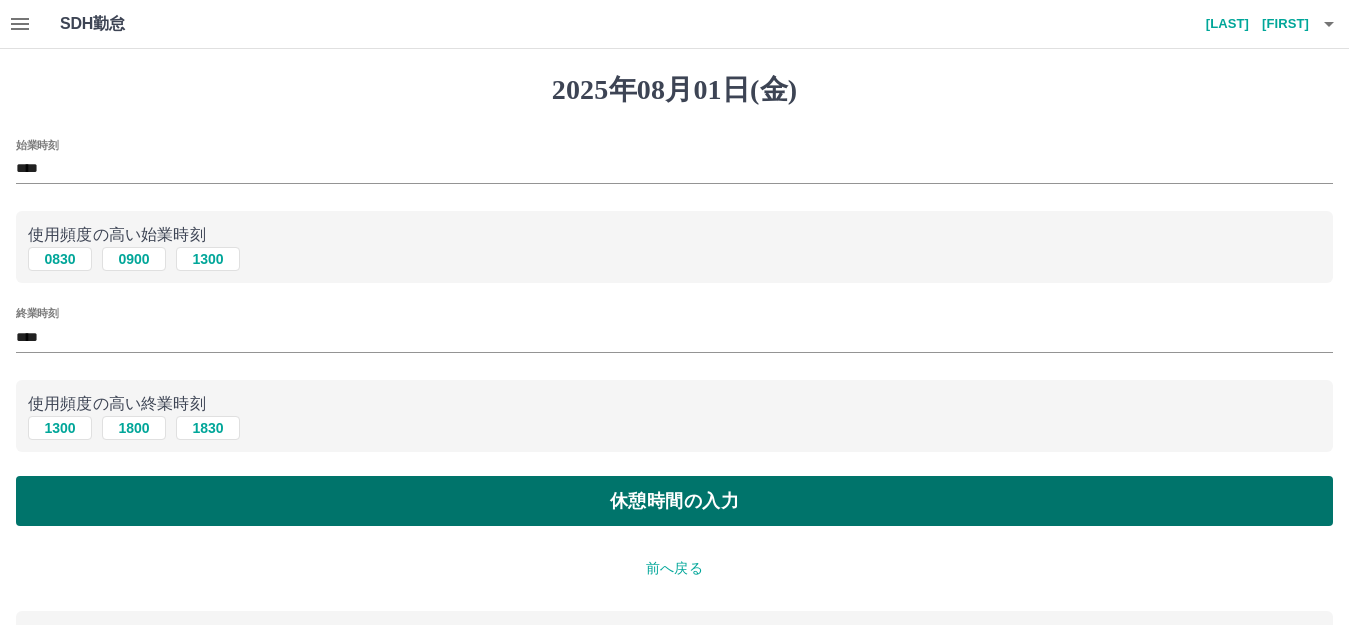 click on "休憩時間の入力" at bounding box center [674, 501] 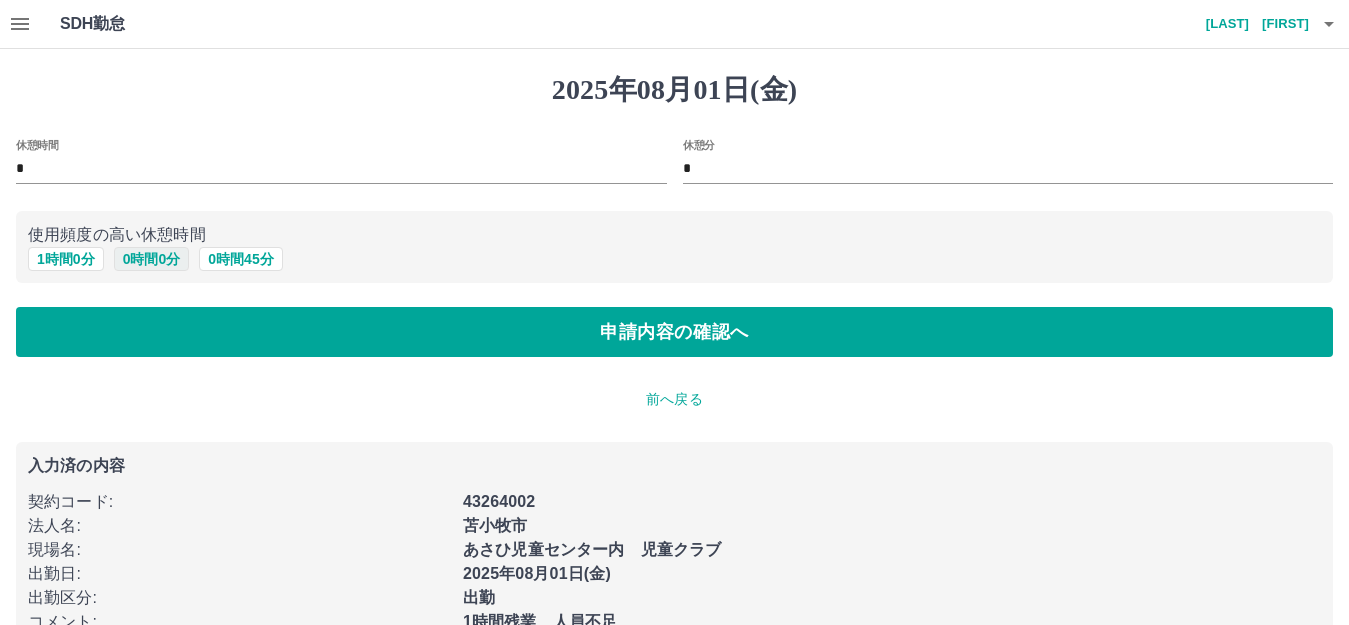 click on "0 時間 0 分" at bounding box center (152, 259) 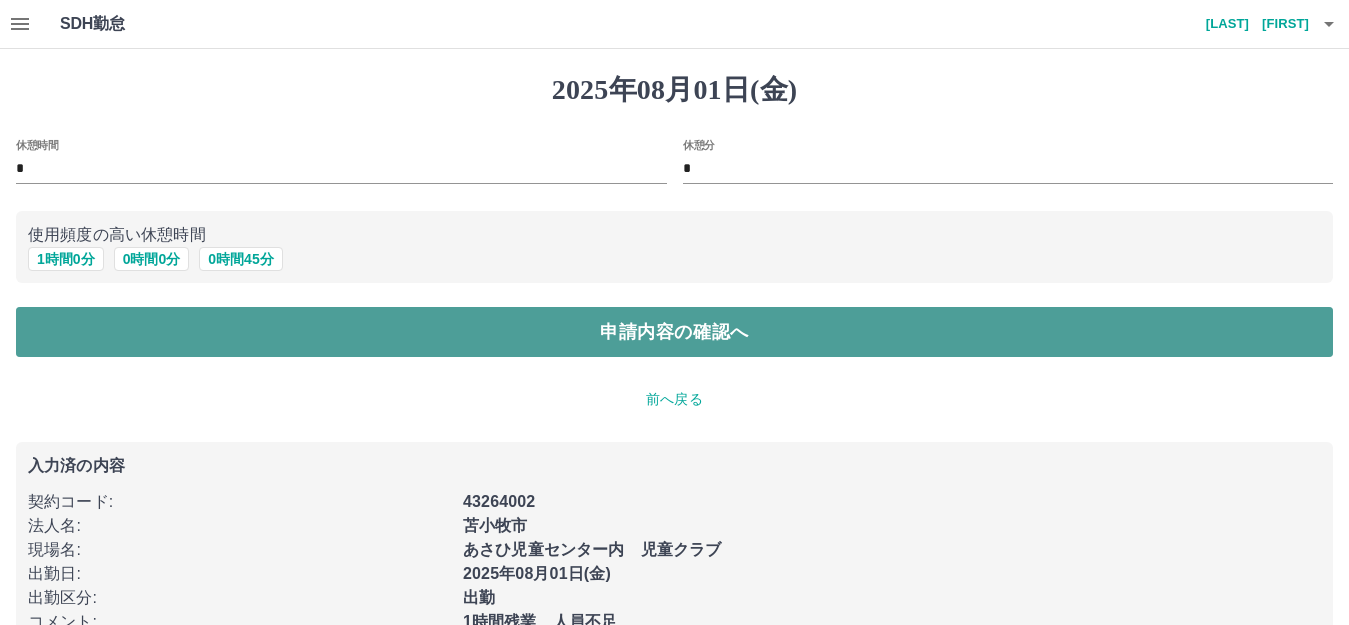 click on "申請内容の確認へ" at bounding box center [674, 332] 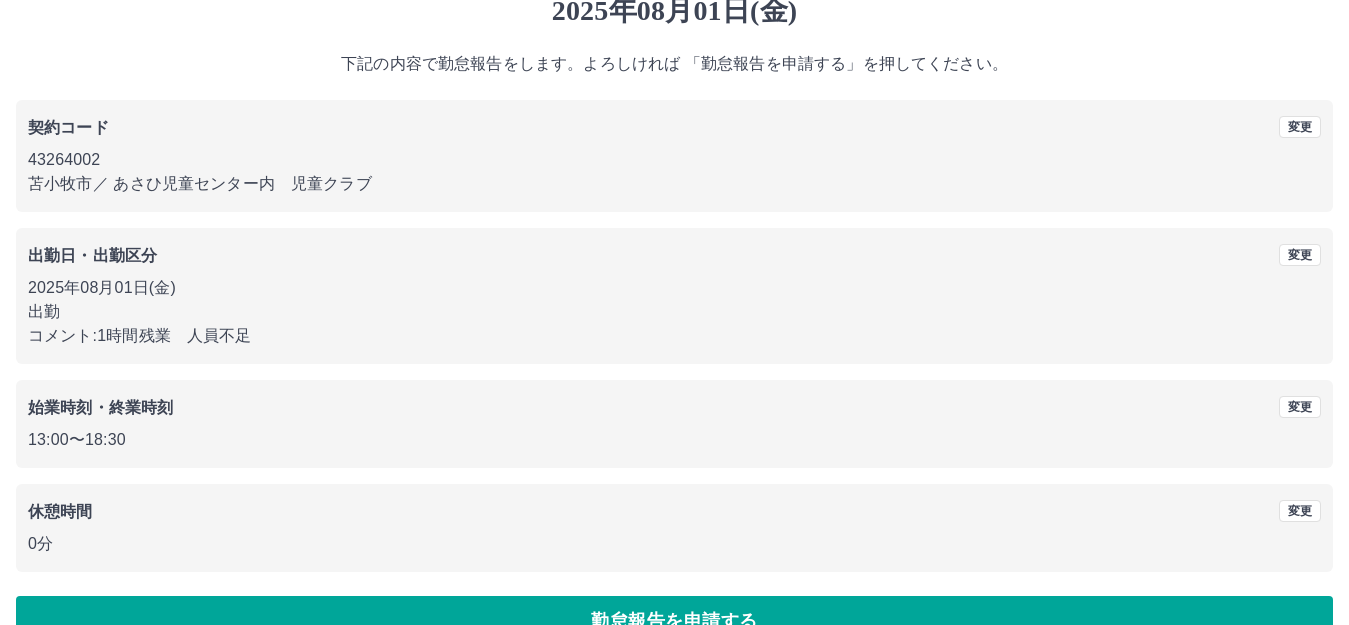 scroll, scrollTop: 124, scrollLeft: 0, axis: vertical 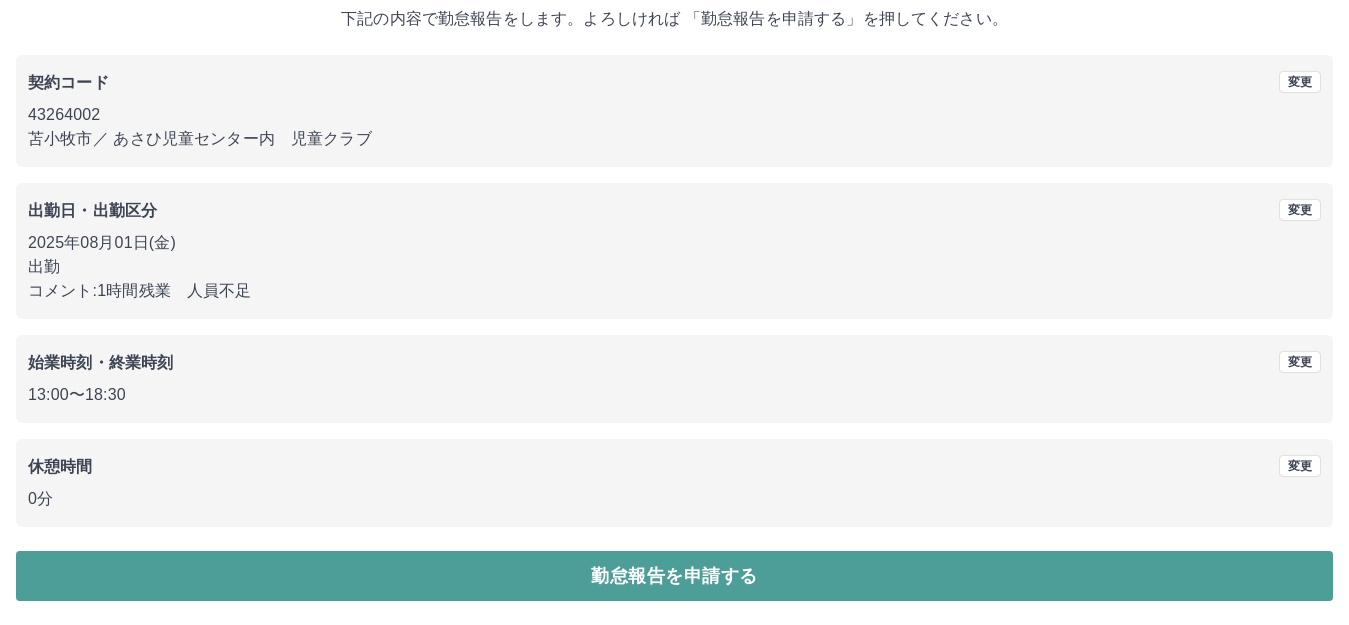 click on "勤怠報告を申請する" at bounding box center (674, 576) 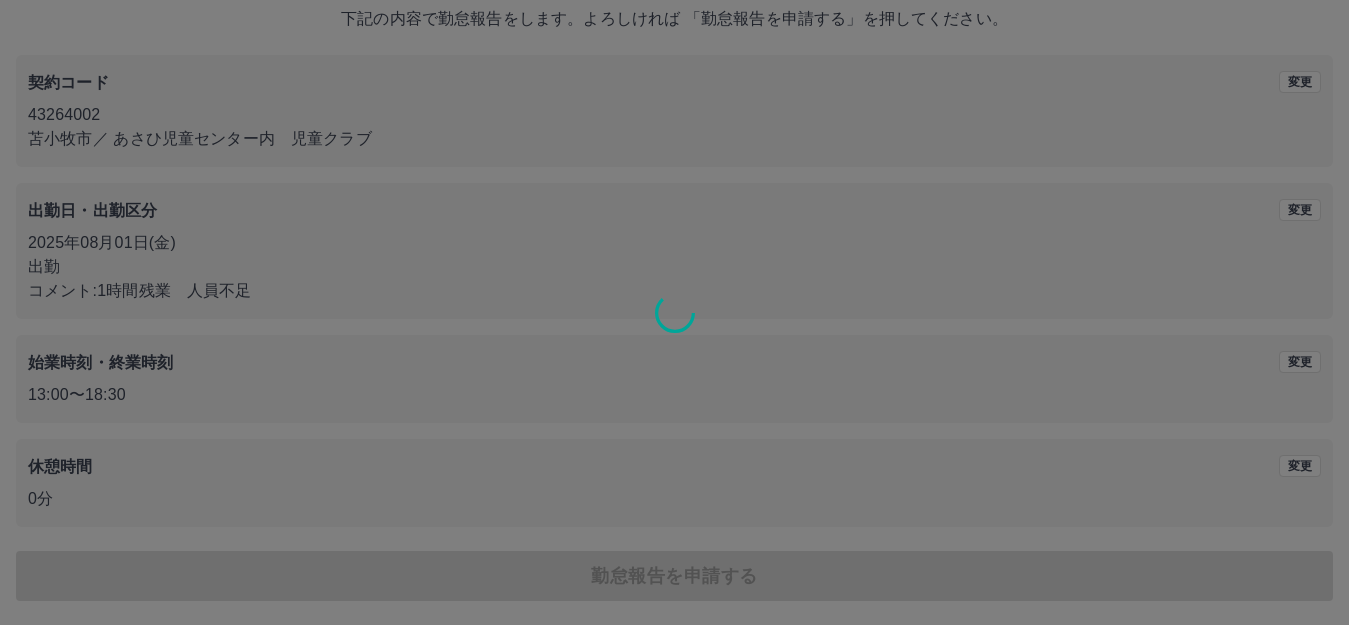scroll, scrollTop: 0, scrollLeft: 0, axis: both 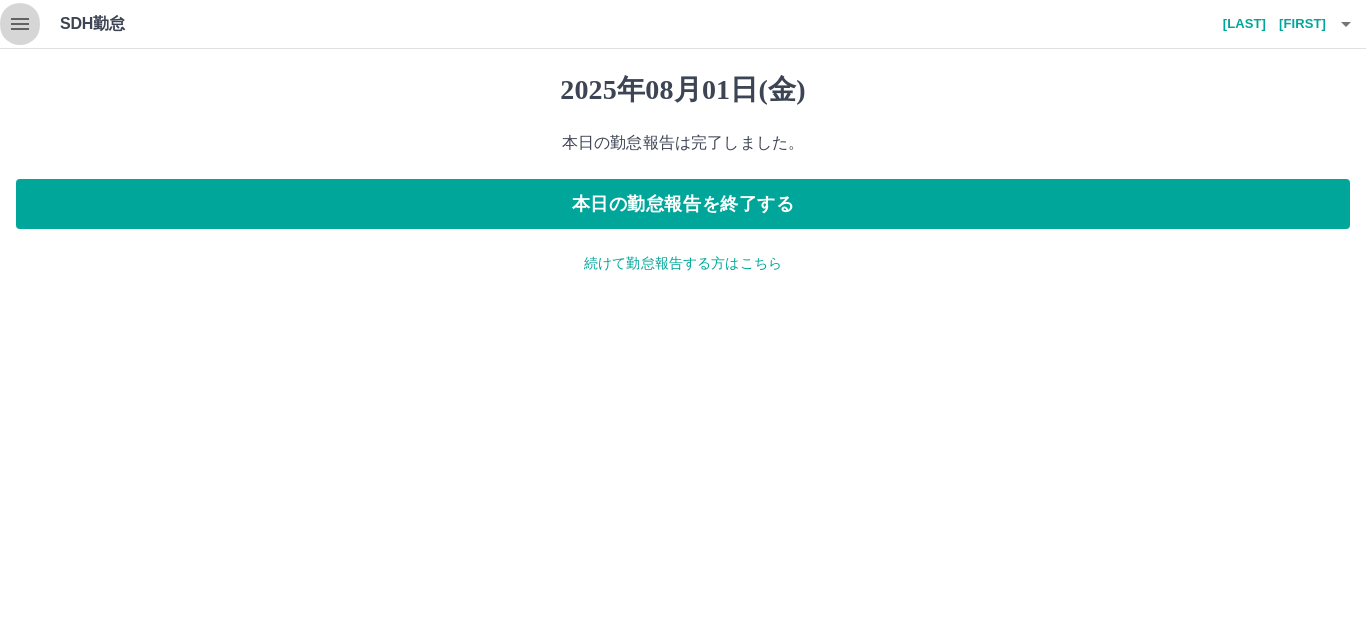 click 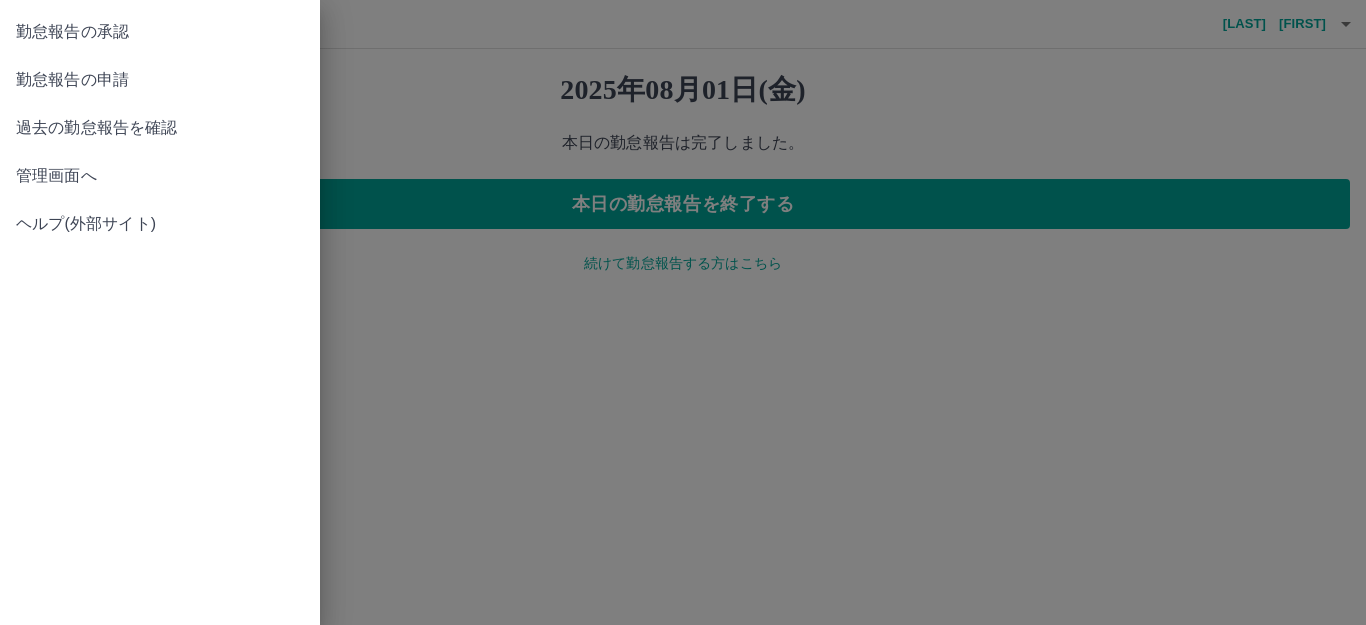 drag, startPoint x: 54, startPoint y: 79, endPoint x: 68, endPoint y: 127, distance: 50 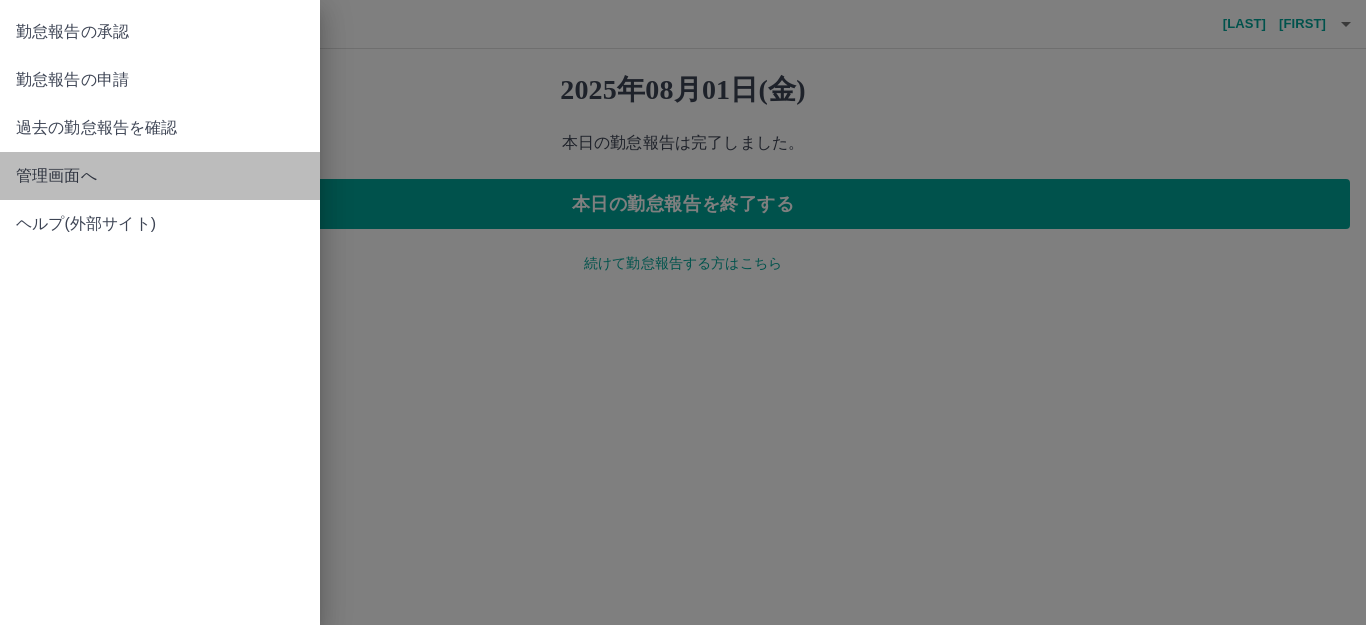 click on "管理画面へ" at bounding box center (160, 176) 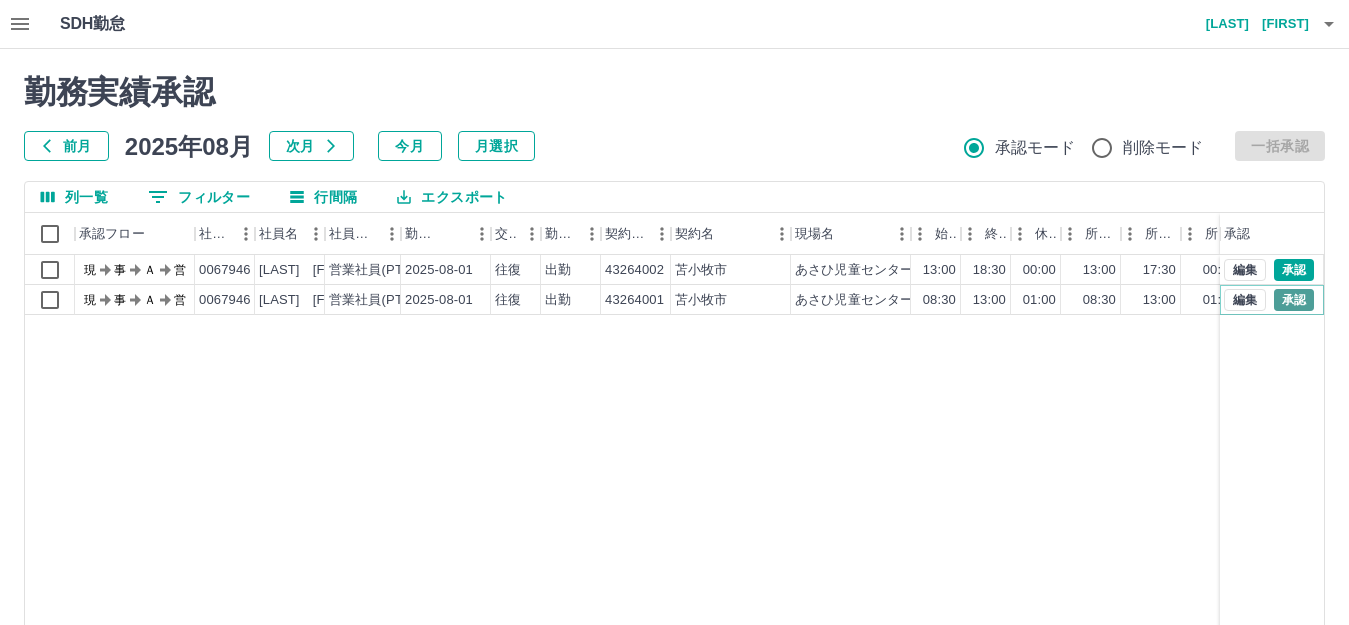 click on "承認" at bounding box center (1294, 300) 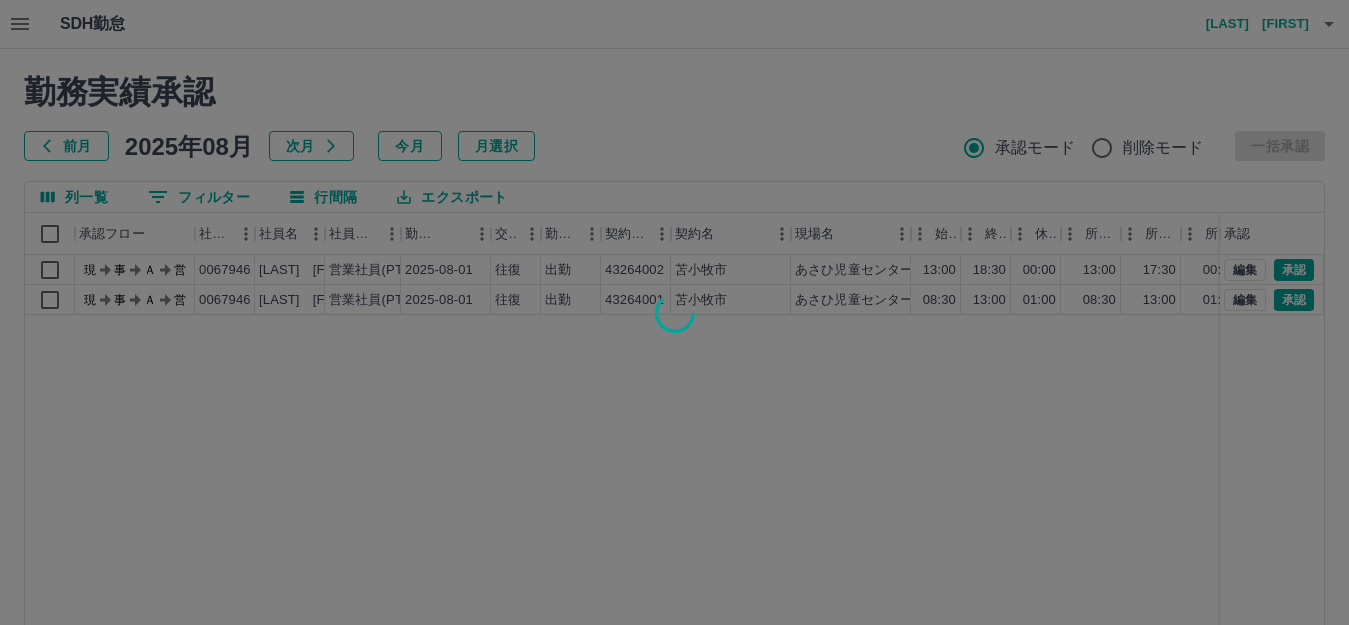 click at bounding box center (674, 312) 